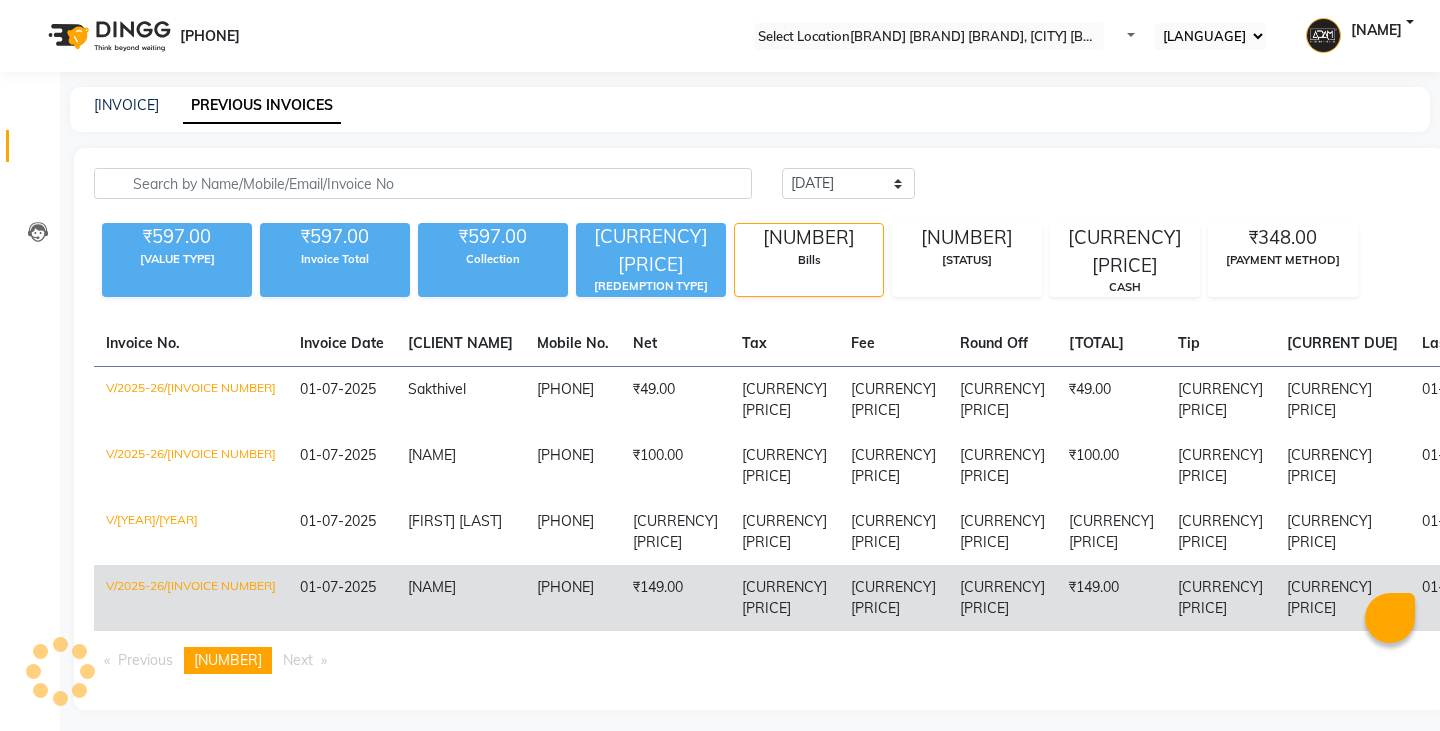 scroll, scrollTop: 0, scrollLeft: 0, axis: both 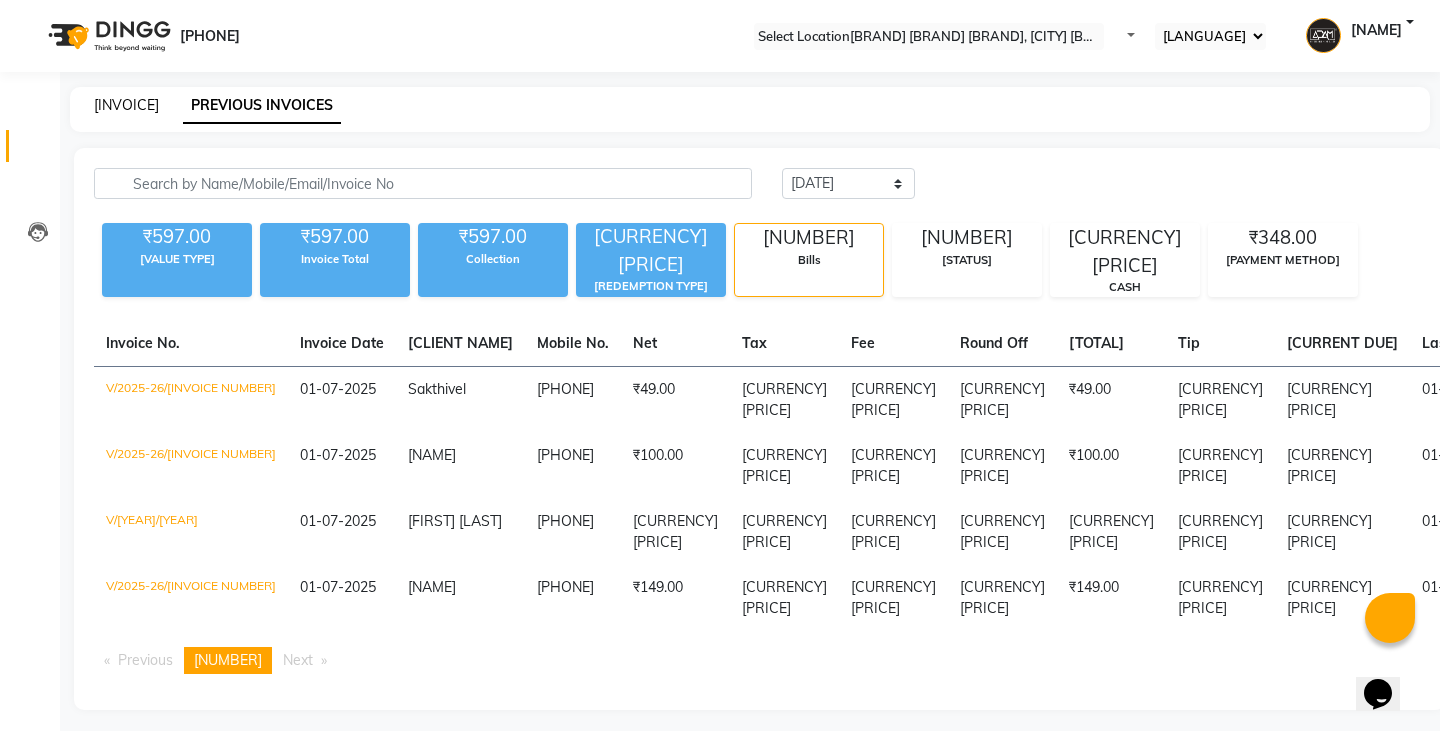 click on "[INVOICE]" at bounding box center (126, 105) 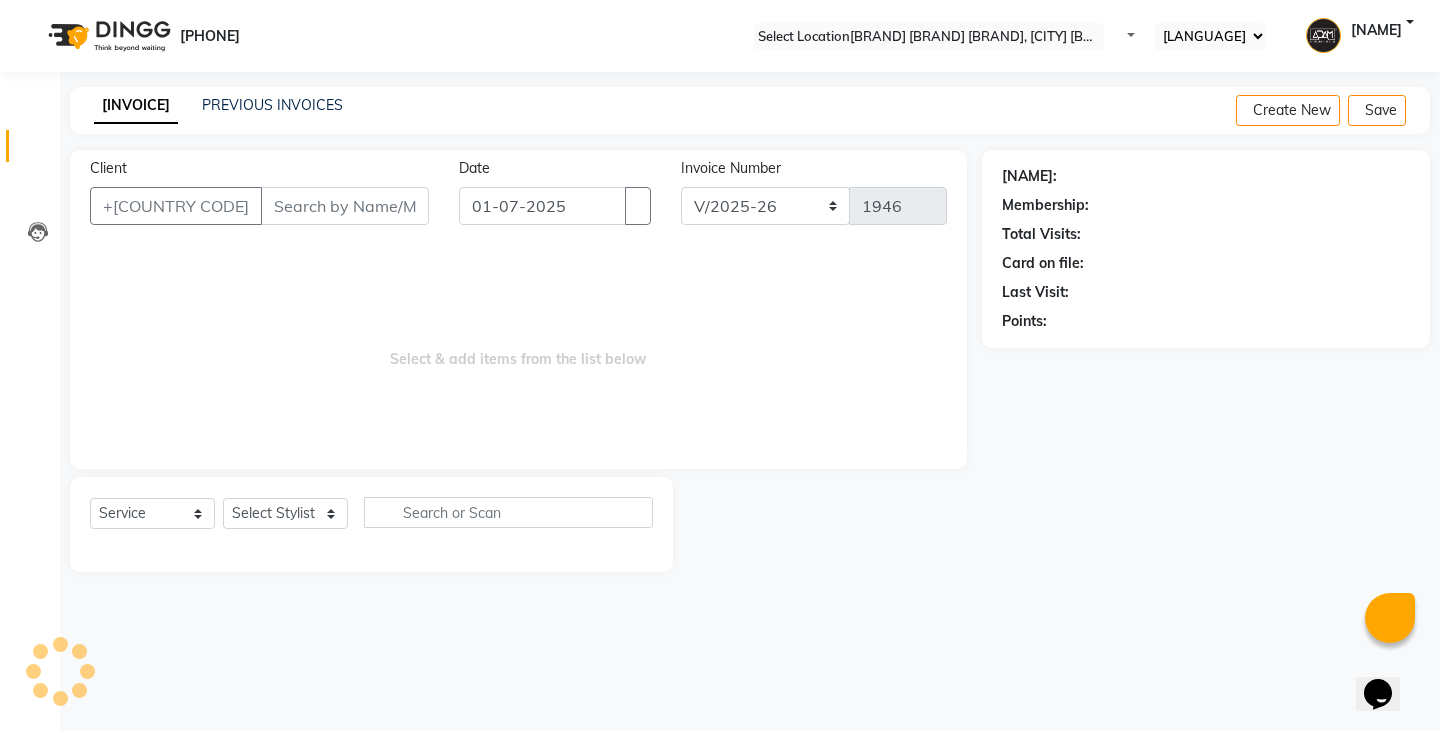 click on "Client" at bounding box center (345, 206) 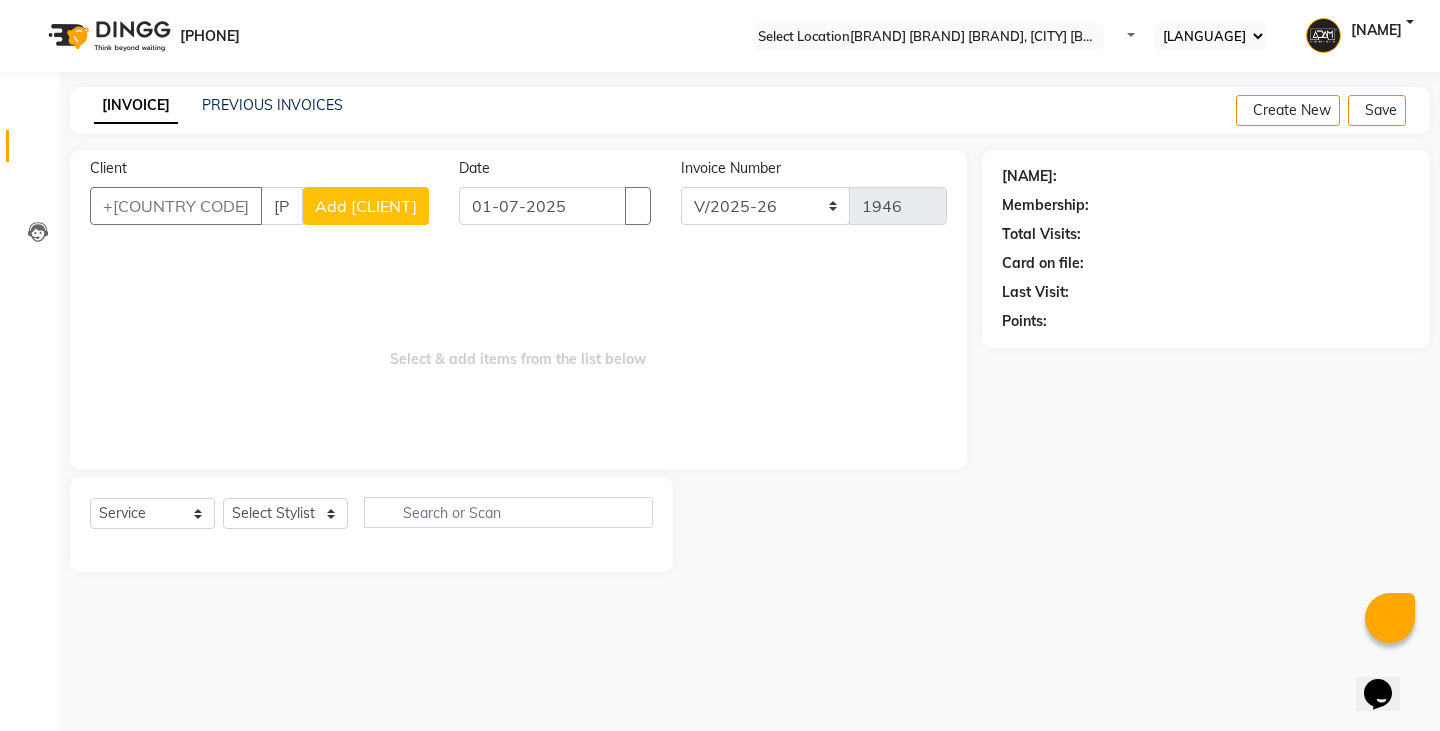 type on "[PHONE]" 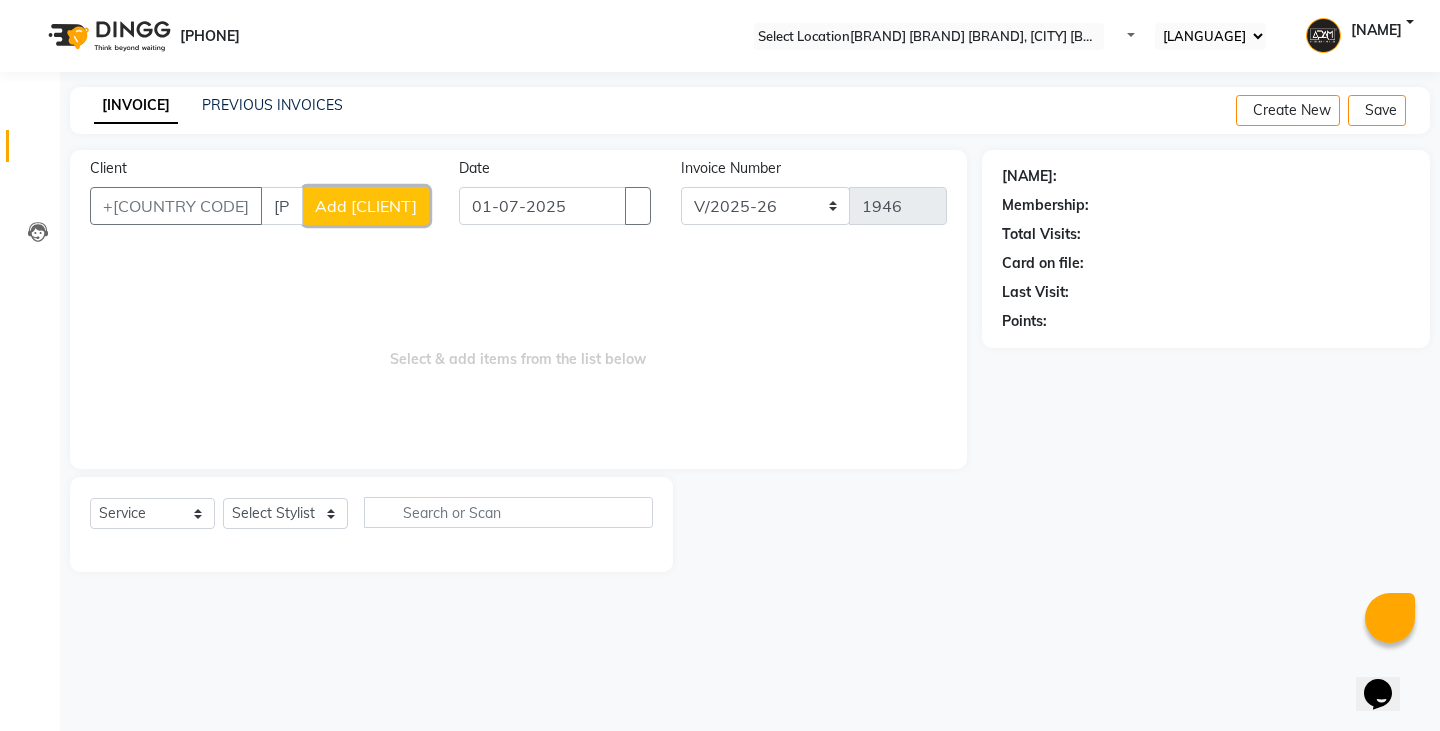 click on "Add [CLIENT]" at bounding box center [366, 206] 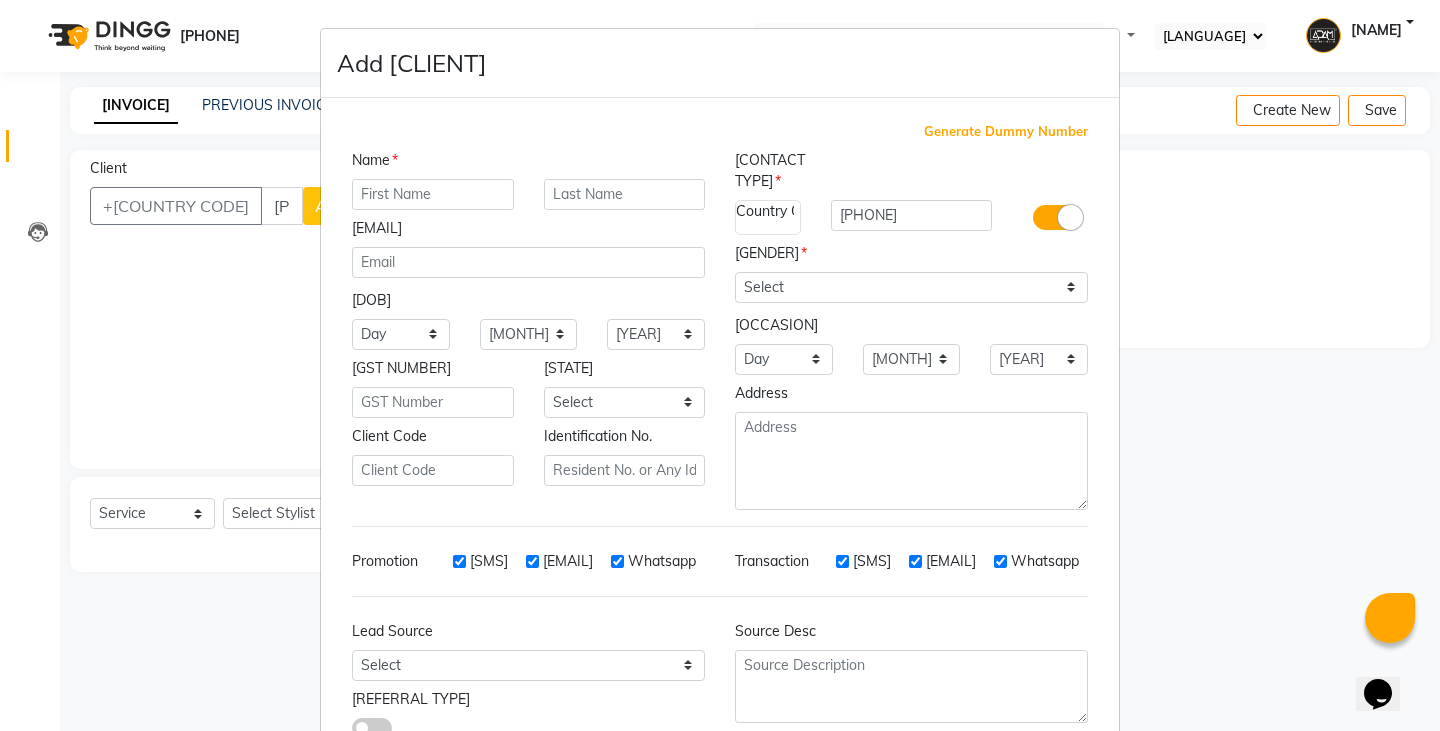 click at bounding box center (433, 194) 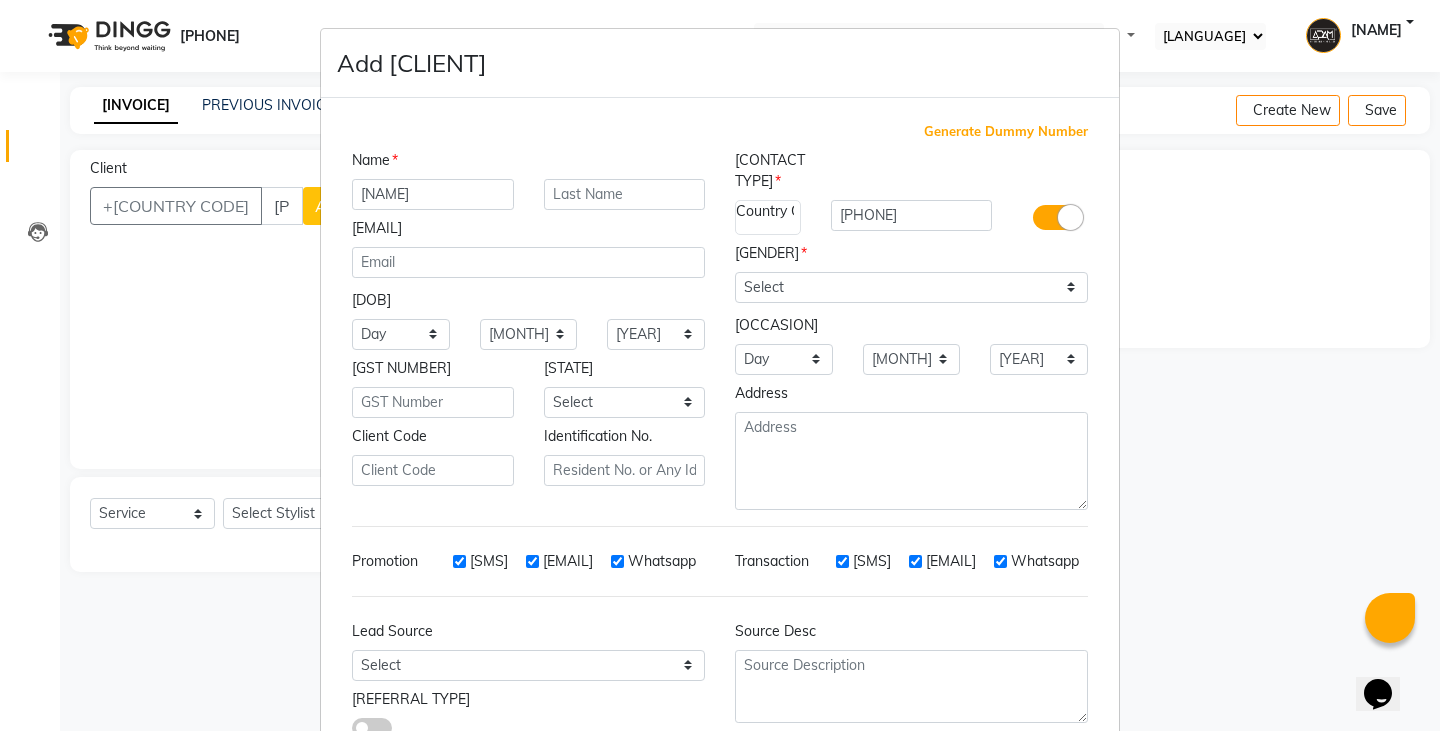 type on "[NAME]" 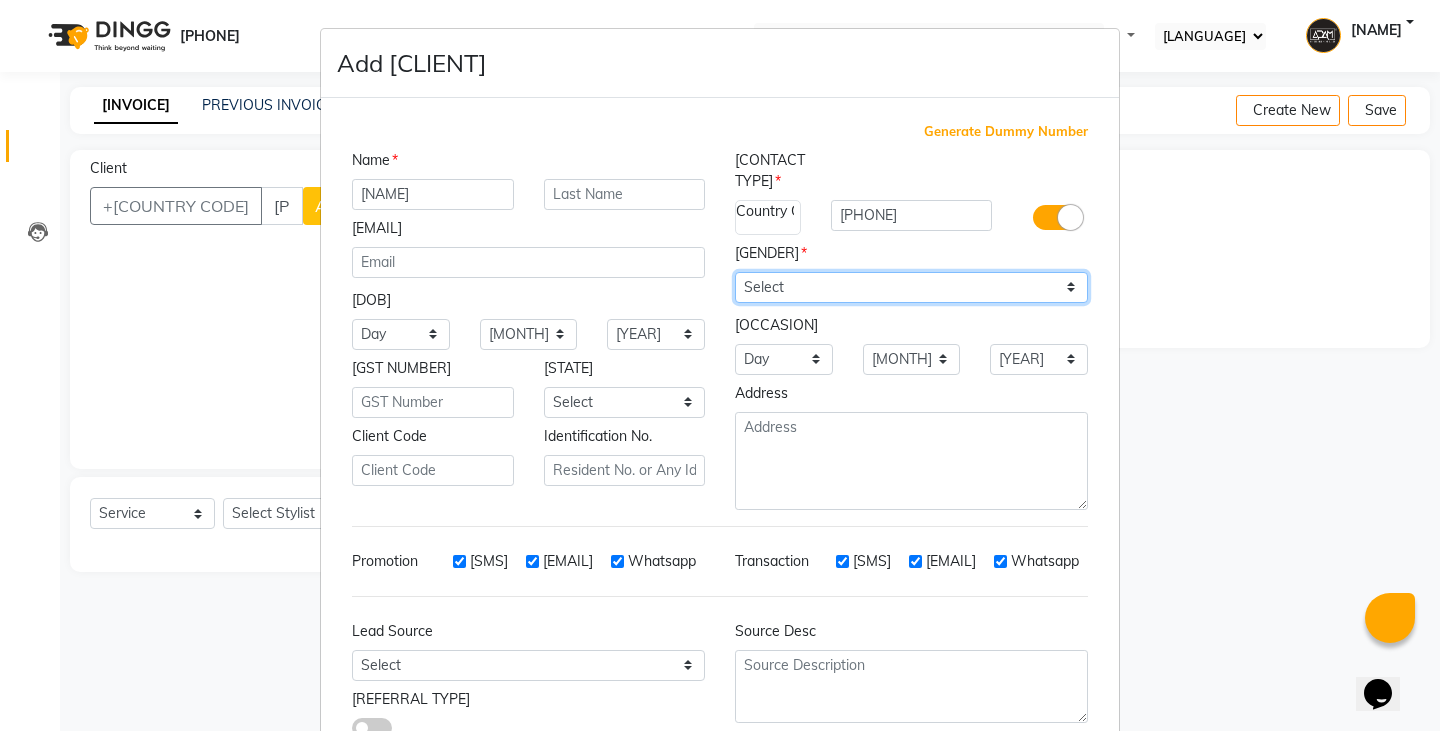 click on "Select [GENDER] [GENDER] [GENDER] [PREFER NOT TO SAY]" at bounding box center (911, 287) 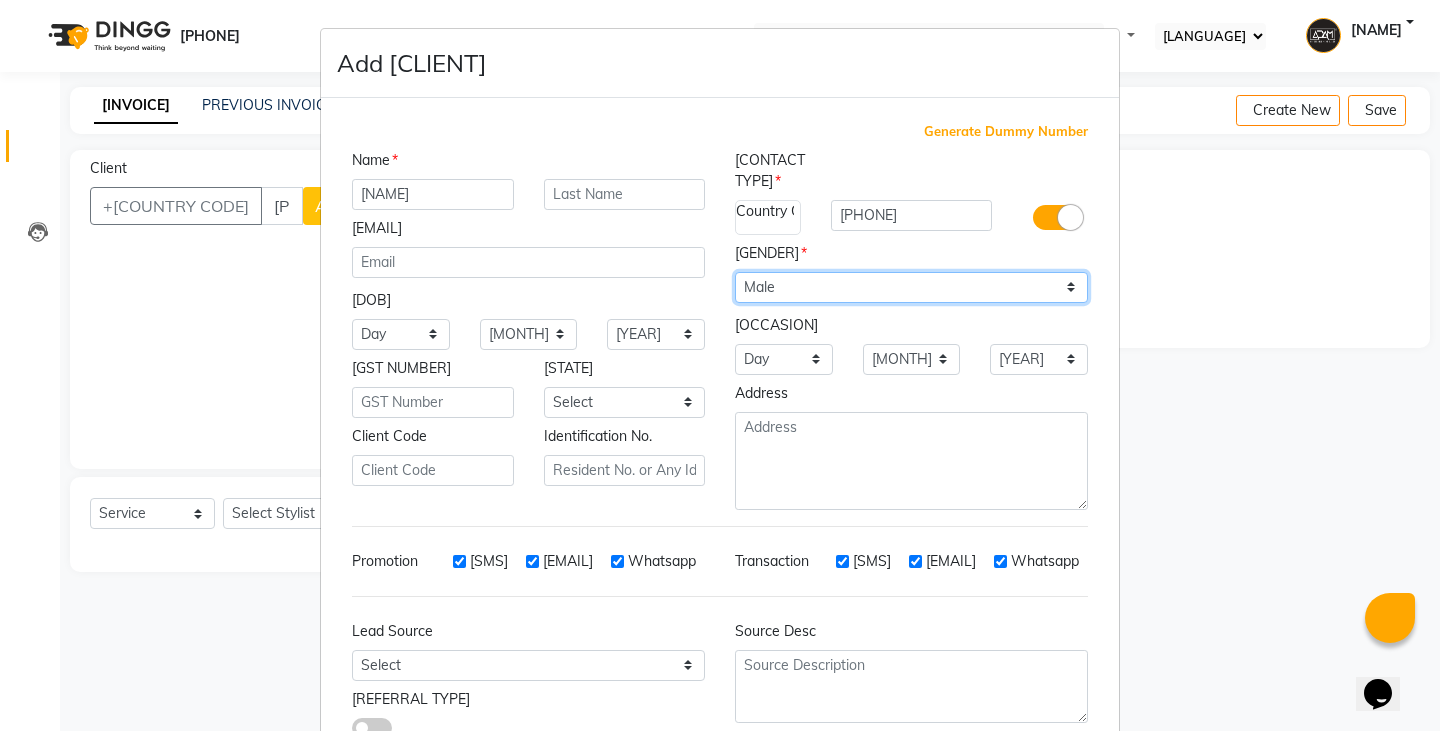 click on "Select [GENDER] [GENDER] [GENDER] [PREFER NOT TO SAY]" at bounding box center [911, 287] 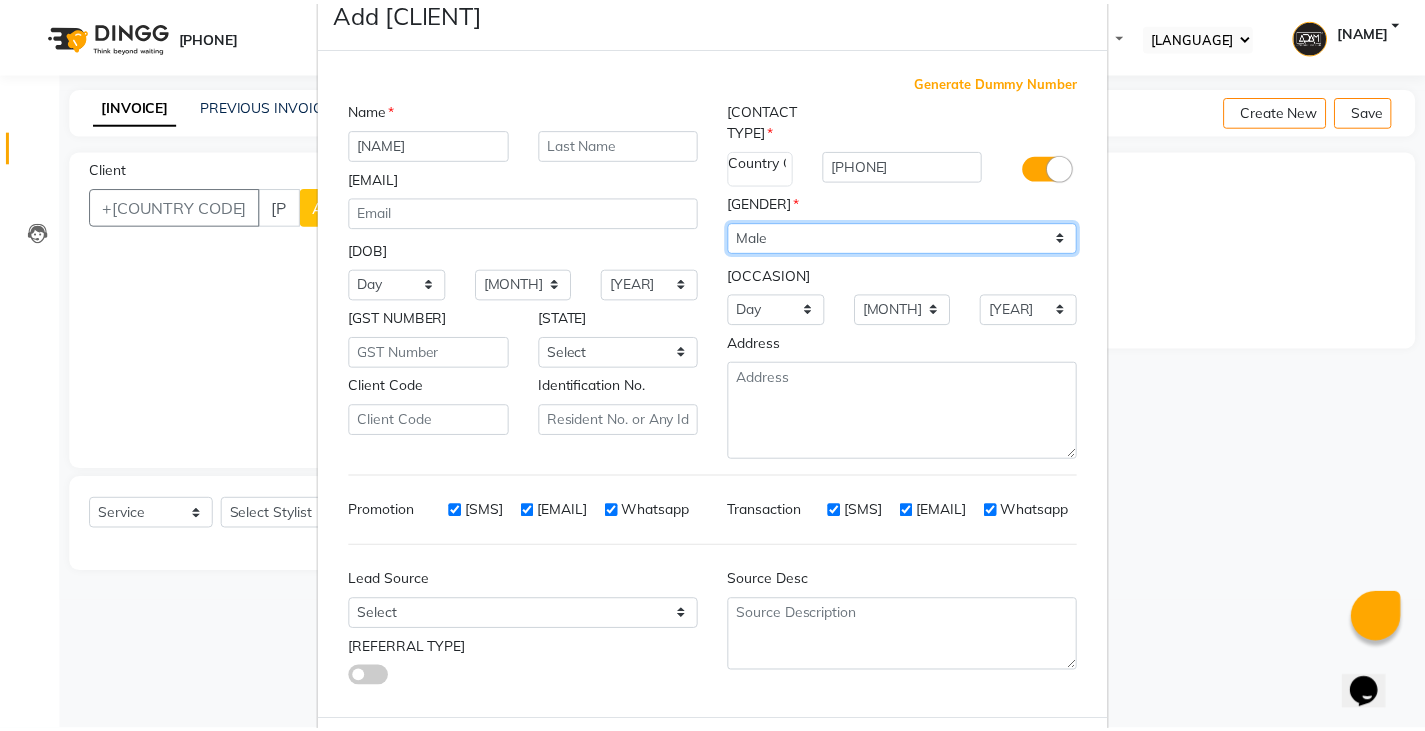 scroll, scrollTop: 118, scrollLeft: 0, axis: vertical 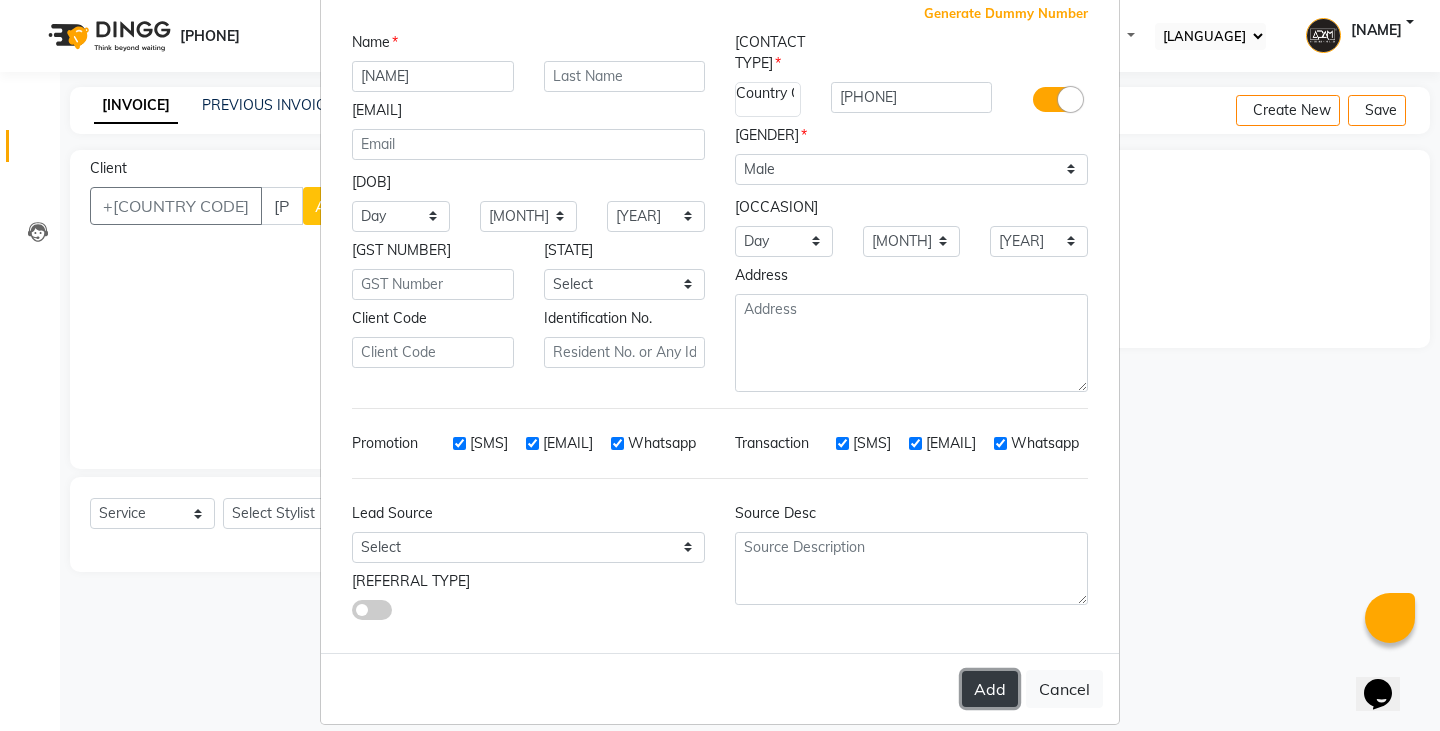 click on "Add" at bounding box center (990, 689) 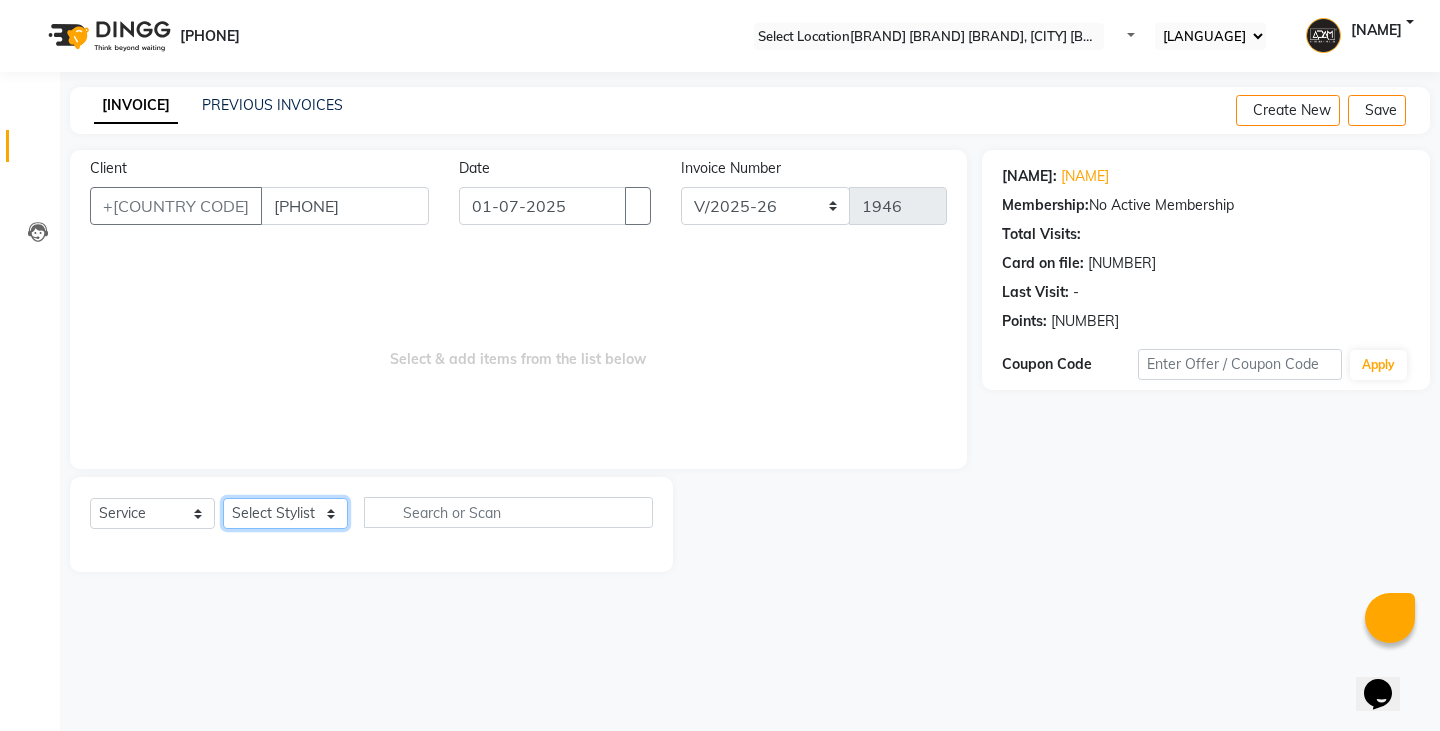 click on "Select Stylist Admin Ameer Anish Khalim Ovesh Raja Shakil Sohil SONU" at bounding box center (285, 513) 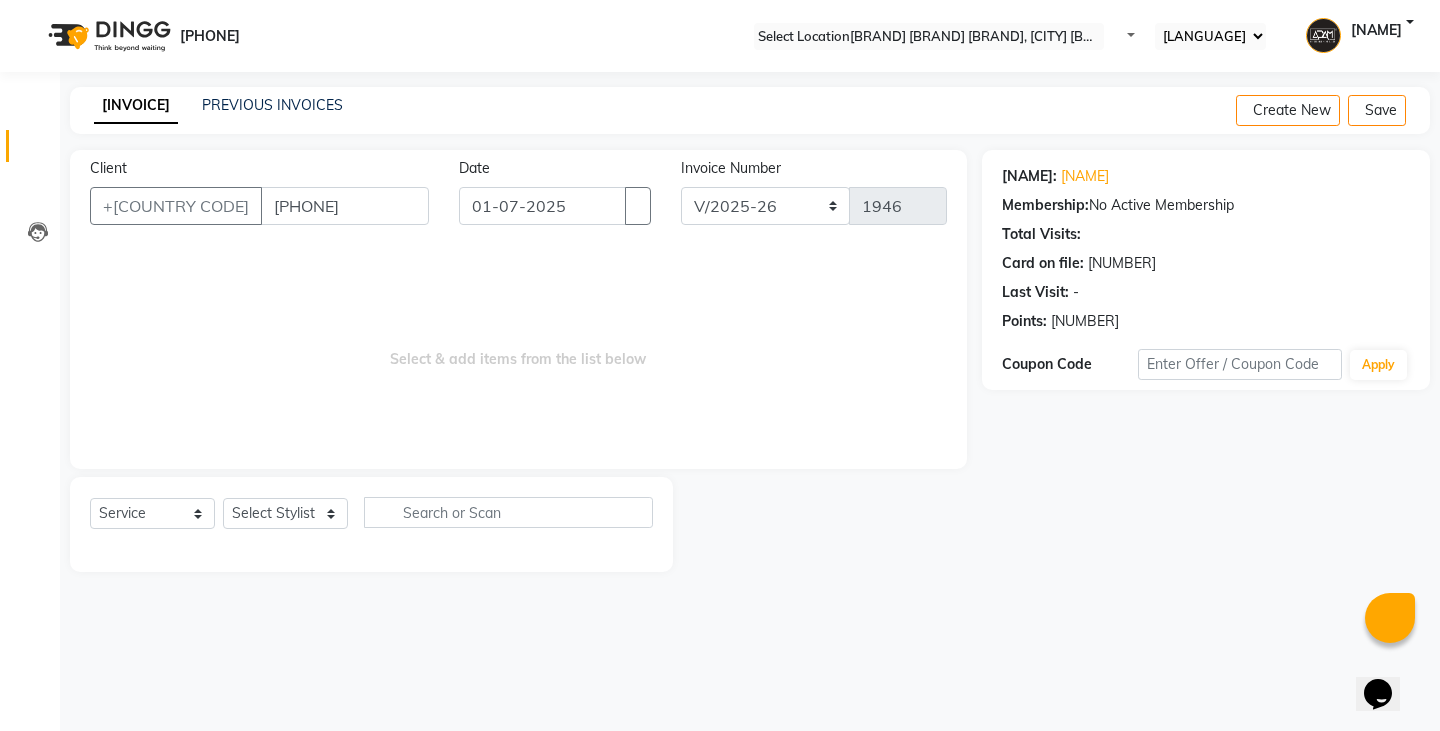 drag, startPoint x: 996, startPoint y: 571, endPoint x: 475, endPoint y: 349, distance: 566.32587 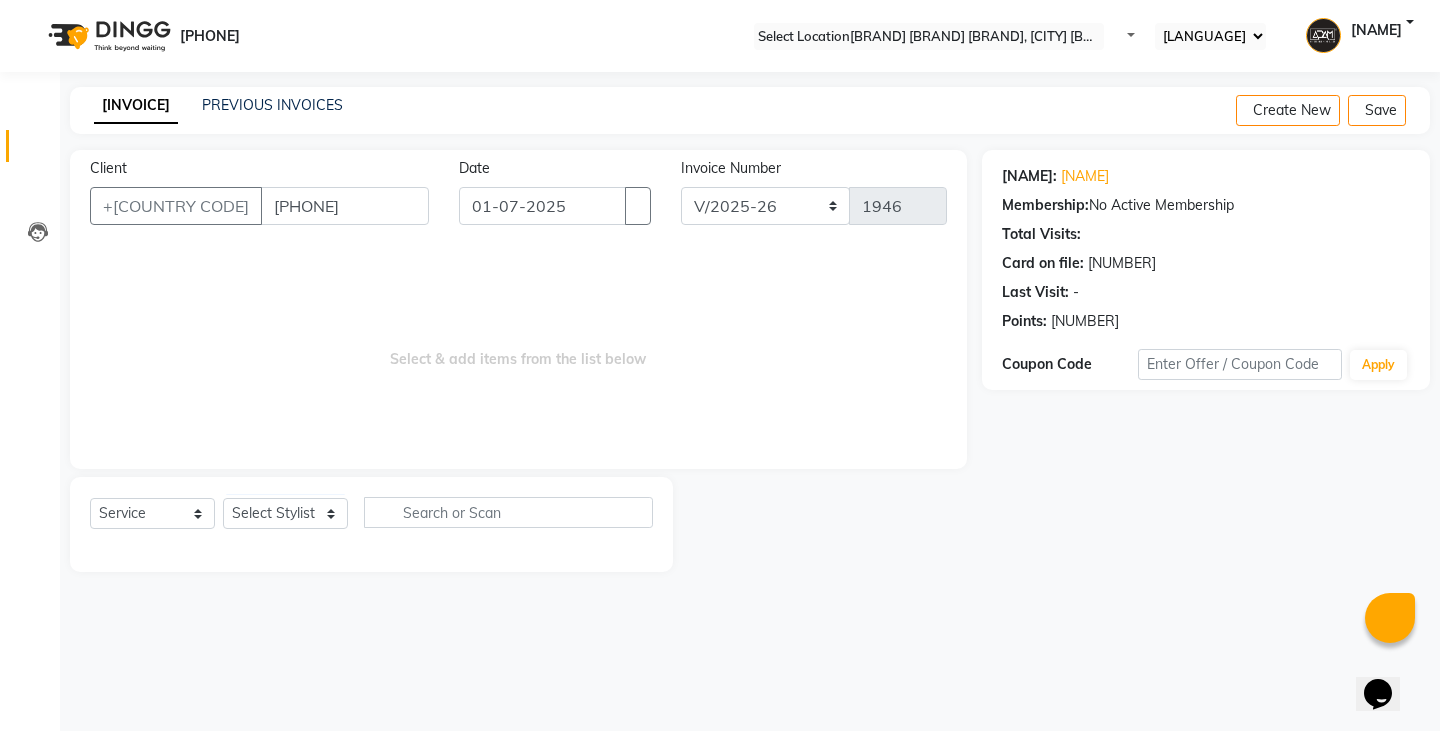 click on "PREVIOUS INVOICES" at bounding box center (272, 105) 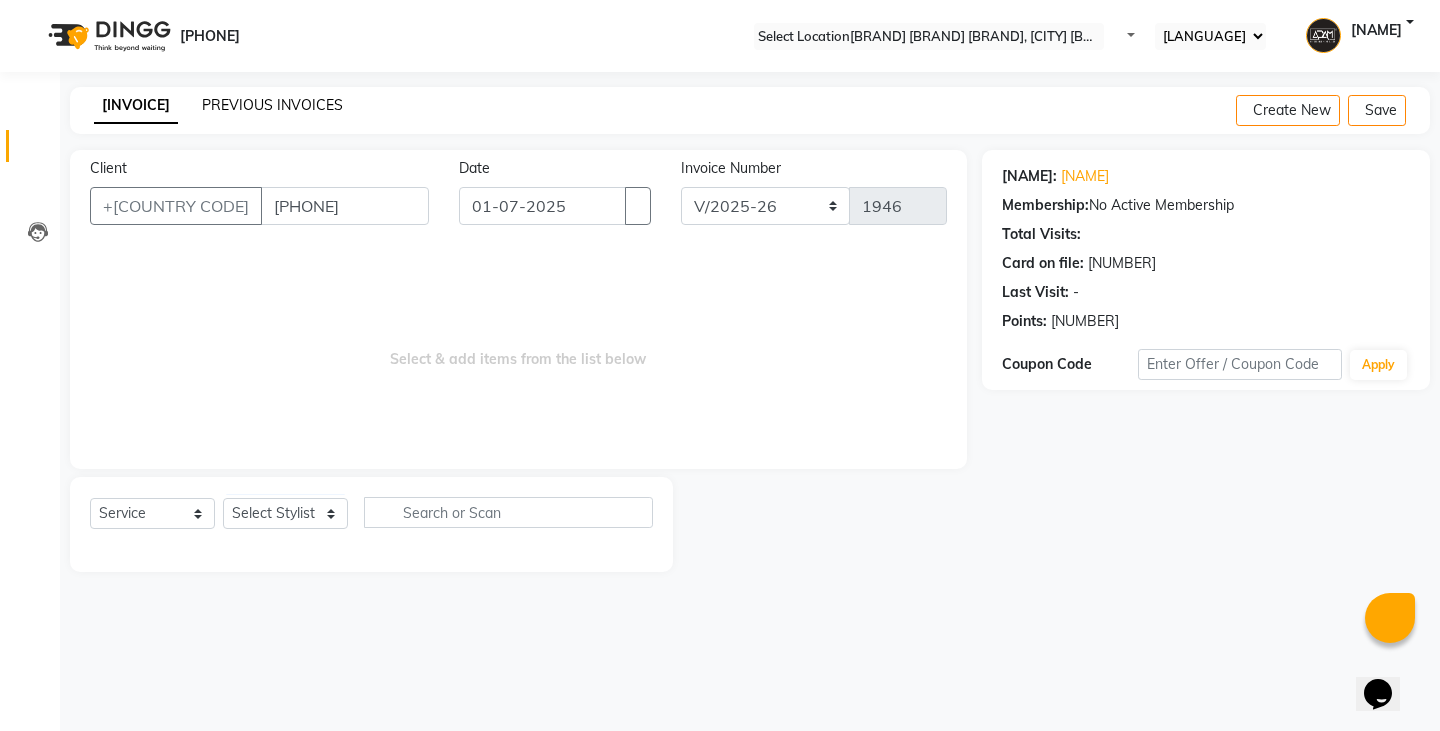click on "PREVIOUS INVOICES" at bounding box center [272, 105] 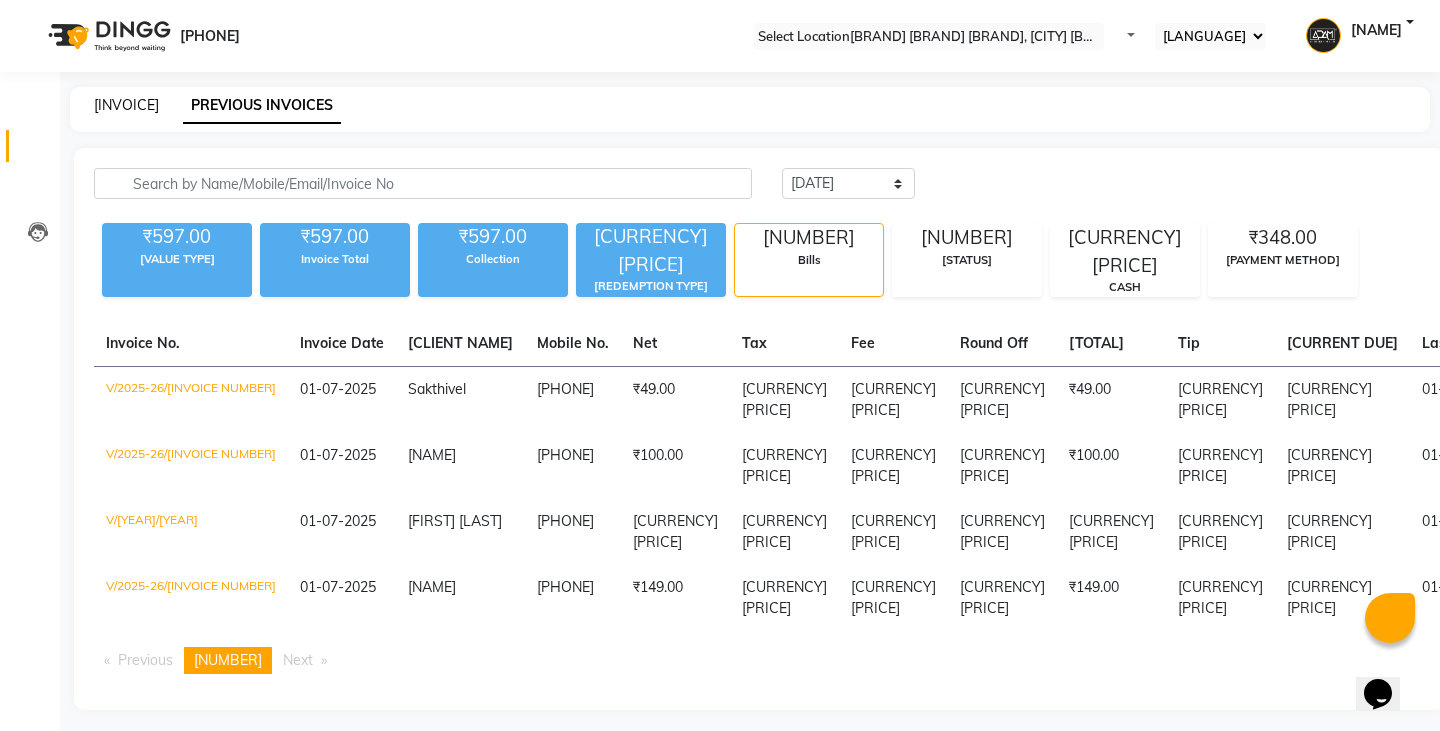 click on "[INVOICE]" at bounding box center (126, 105) 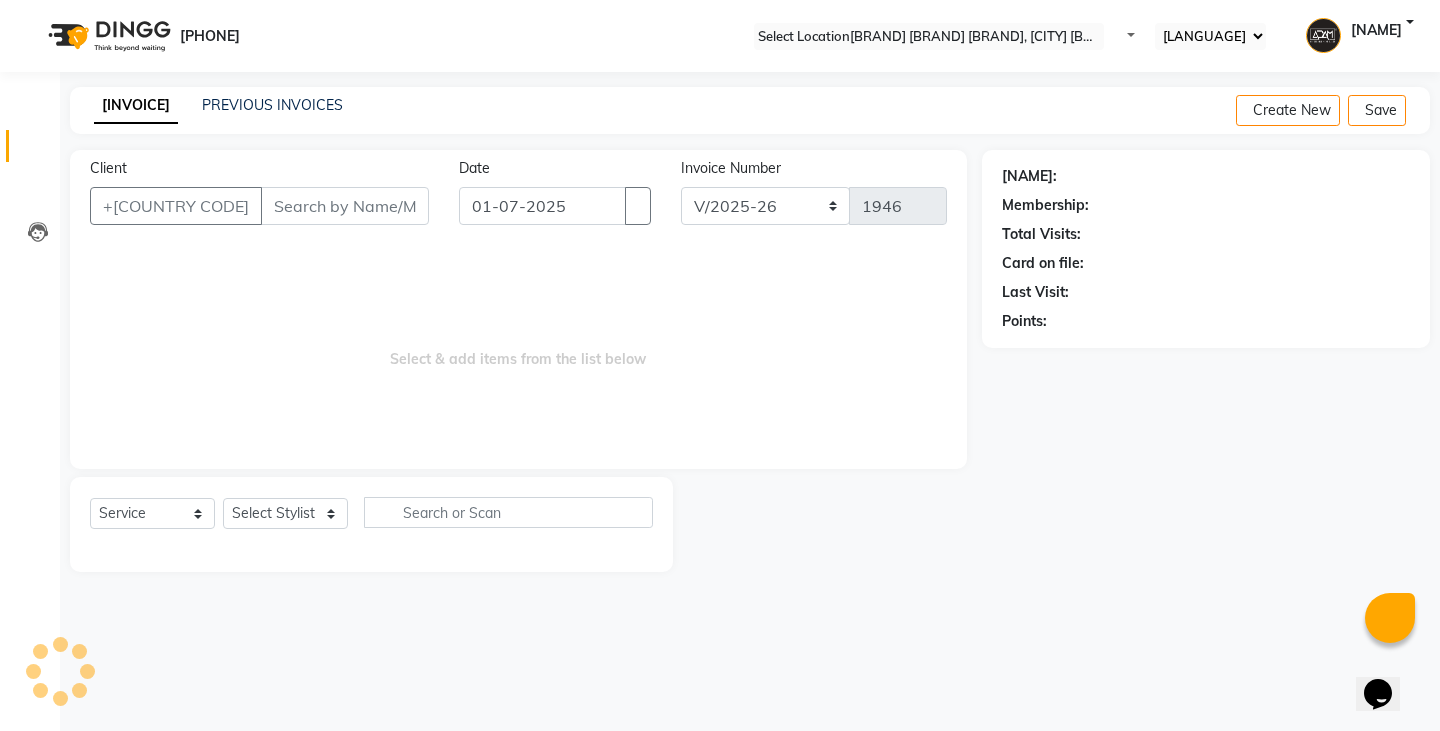 click on "Client" at bounding box center [345, 206] 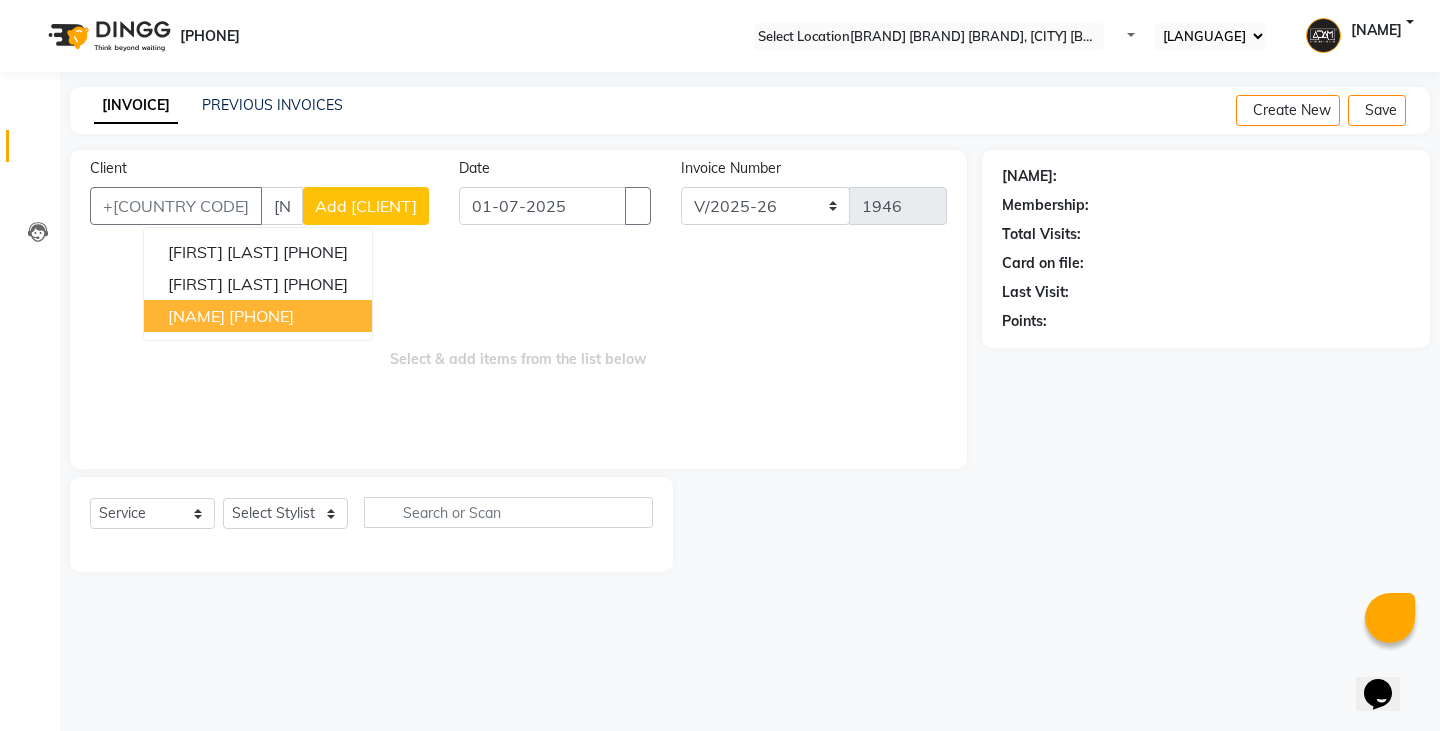 click on "[PHONE]" at bounding box center (261, 316) 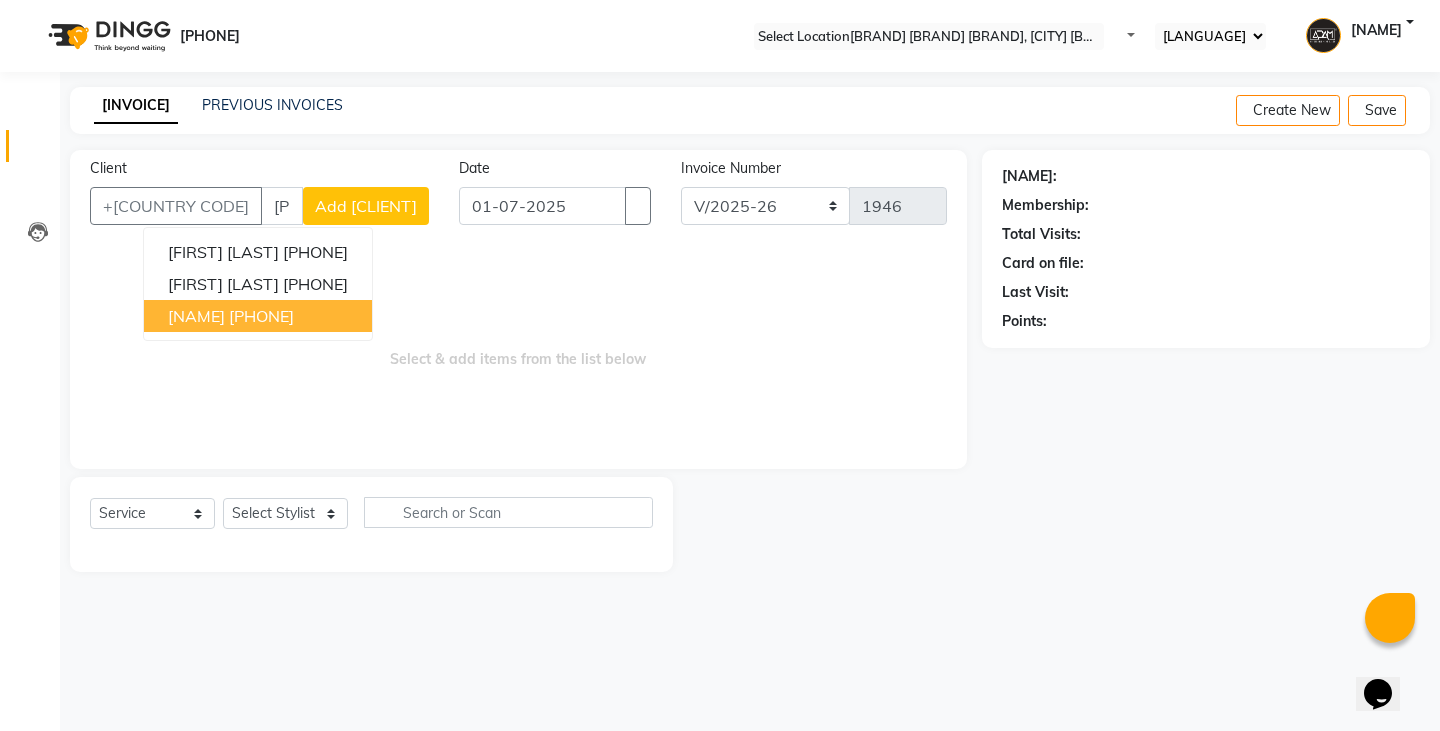 type on "[PHONE]" 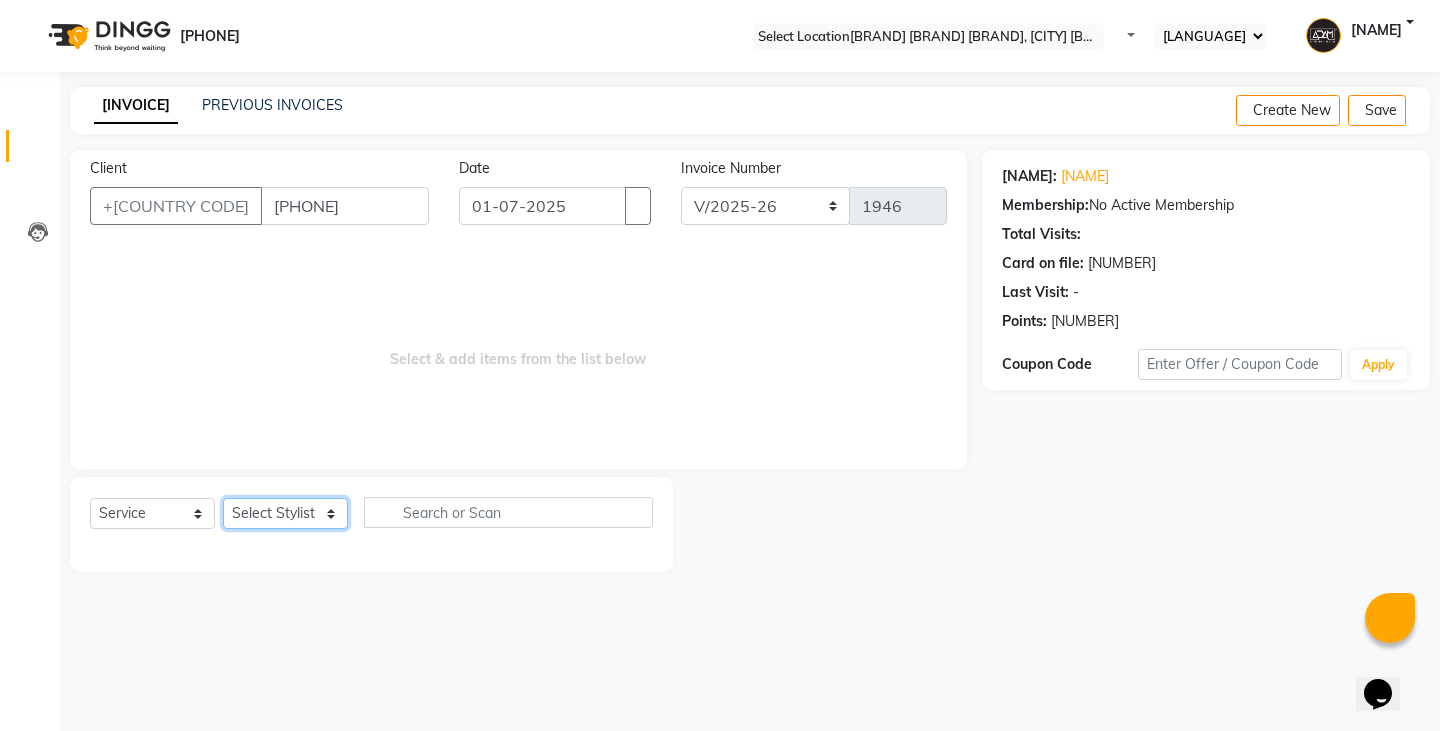 click on "Select Stylist Admin Ameer Anish Khalim Ovesh Raja Shakil Sohil SONU" at bounding box center (285, 513) 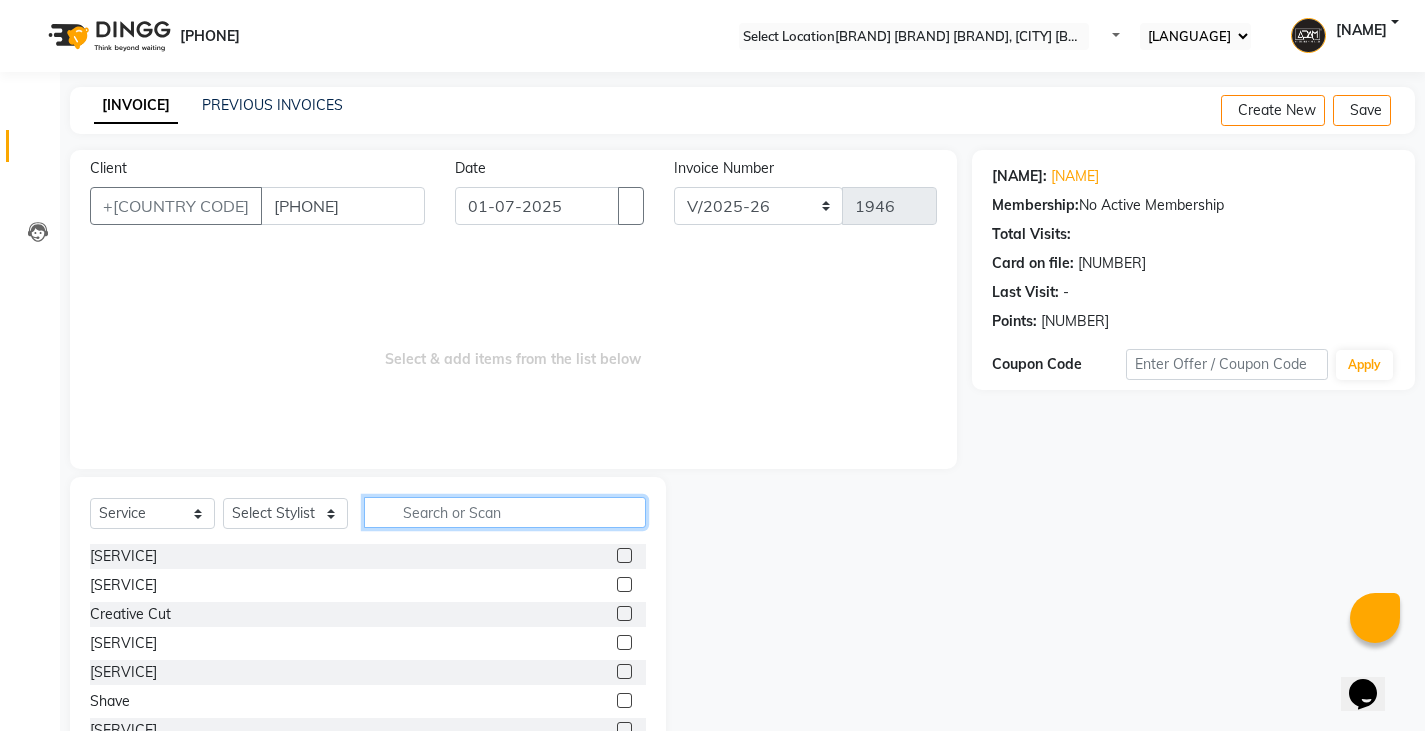 click at bounding box center (505, 512) 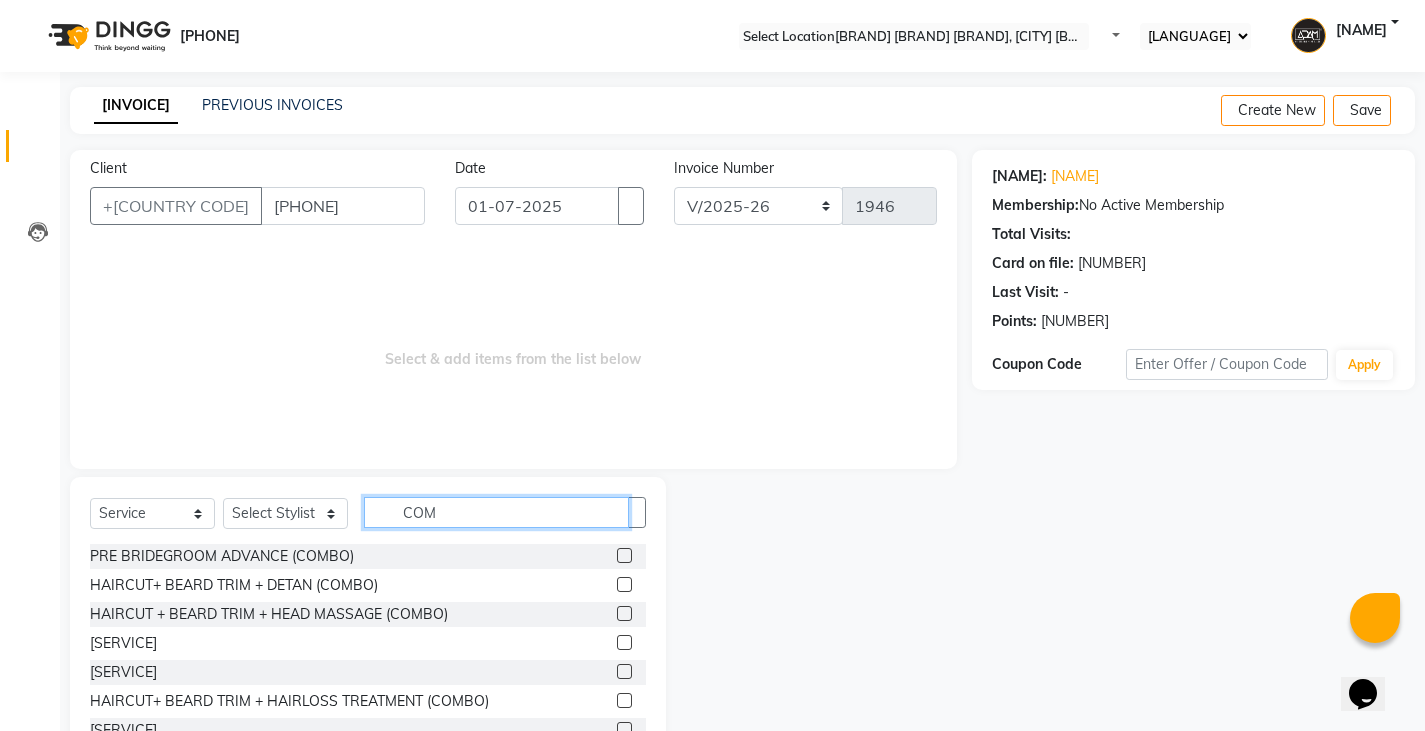 type on "COM" 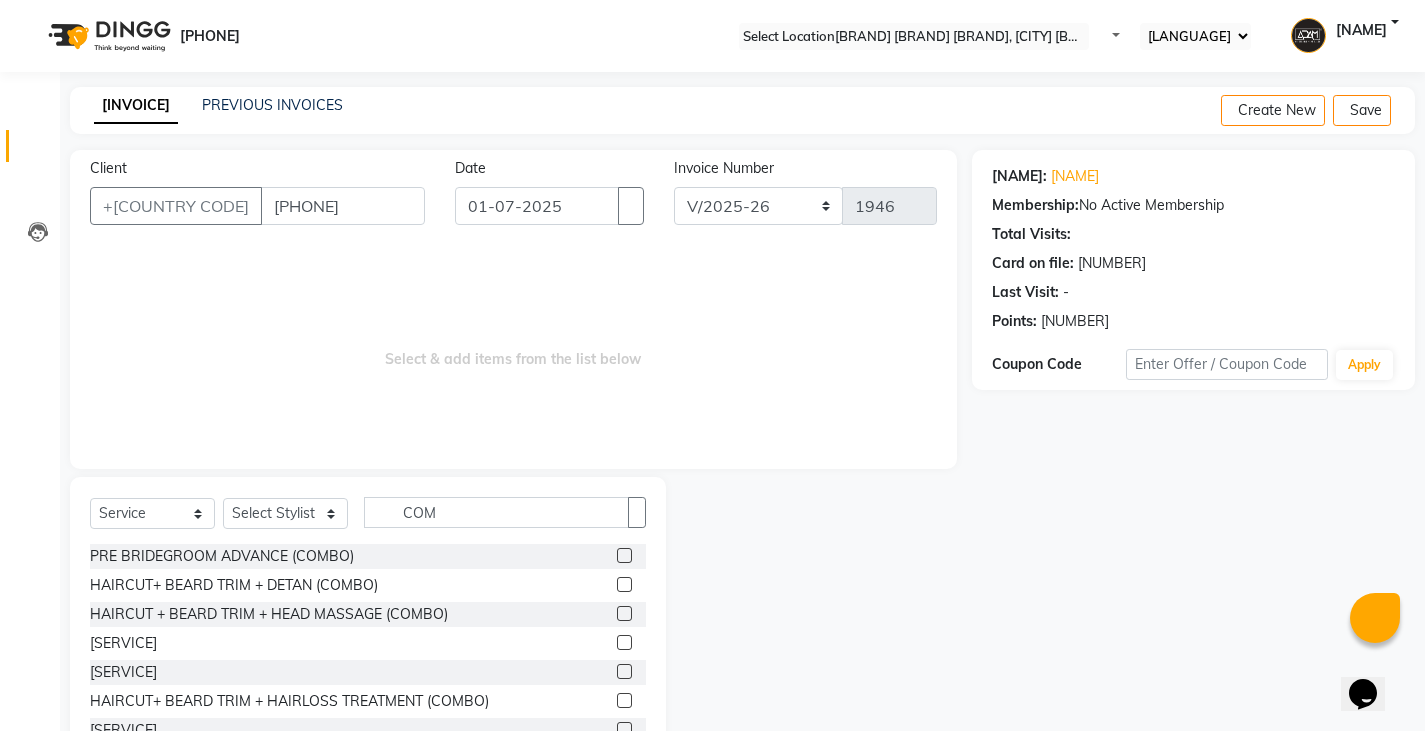 click at bounding box center [624, 671] 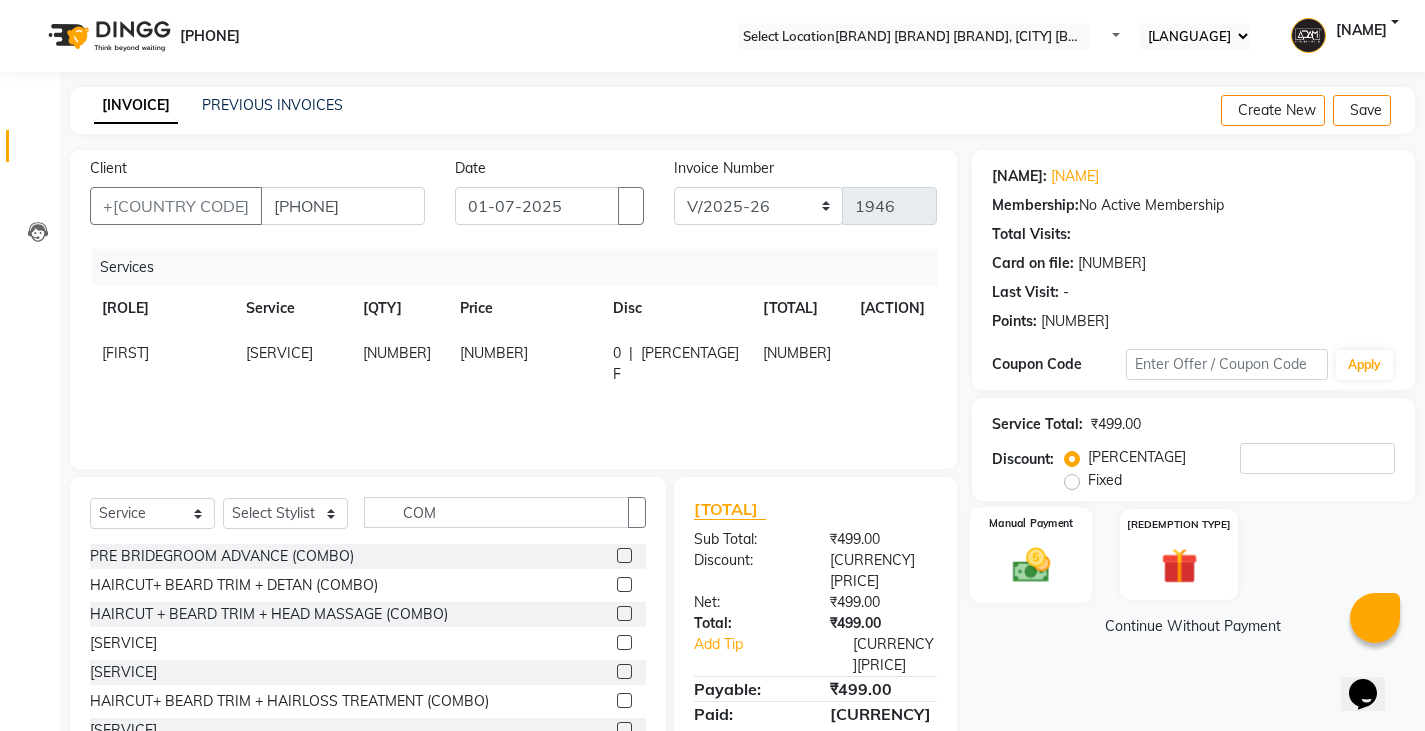 click on "Manual Payment" at bounding box center (1030, 555) 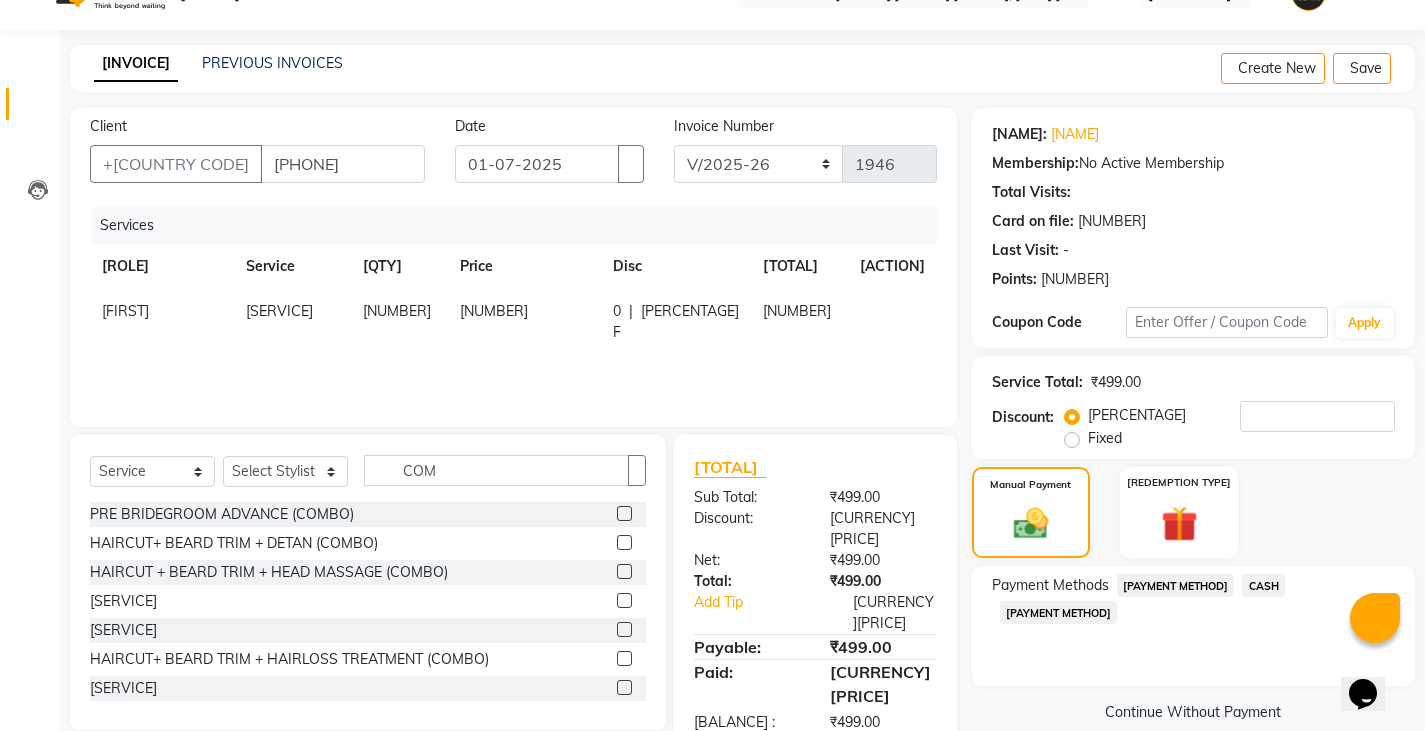 scroll, scrollTop: 75, scrollLeft: 0, axis: vertical 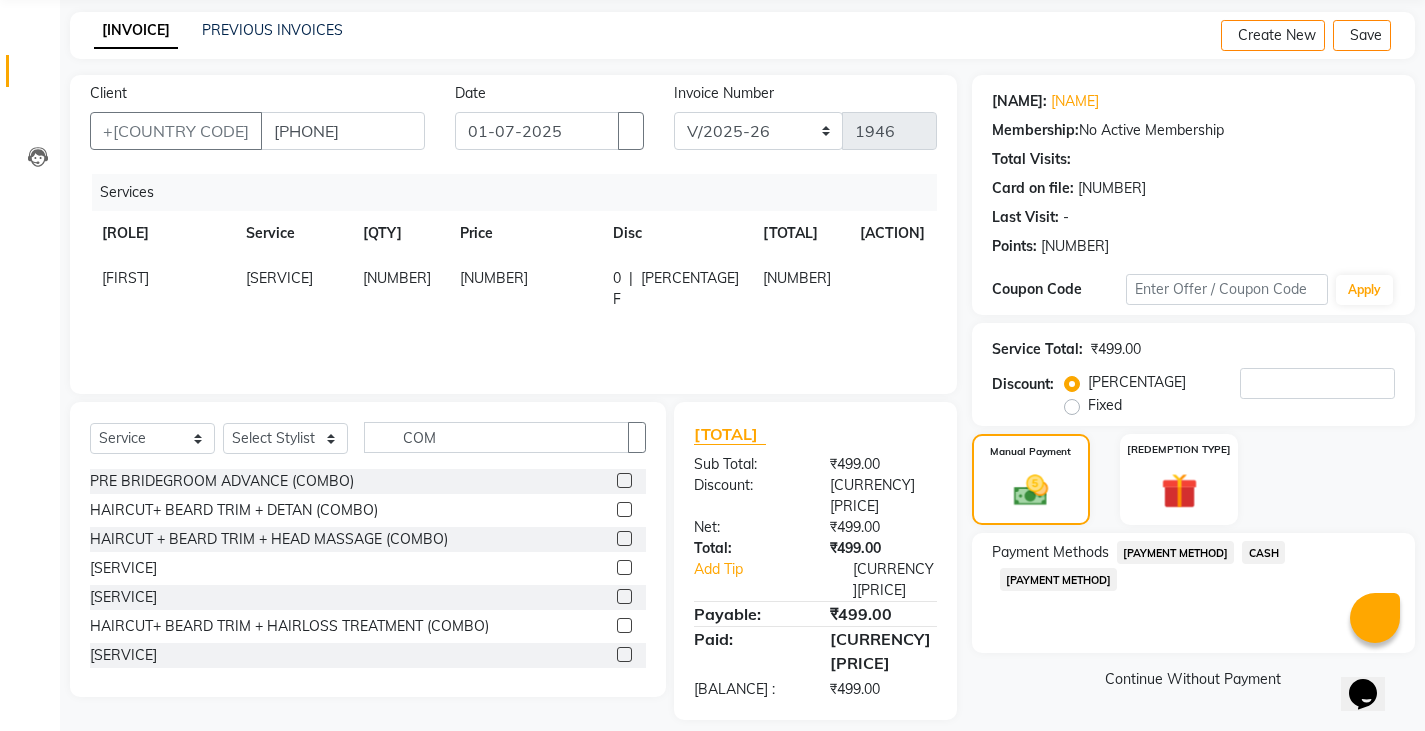 click on "[PAYMENT METHOD]" at bounding box center [1176, 552] 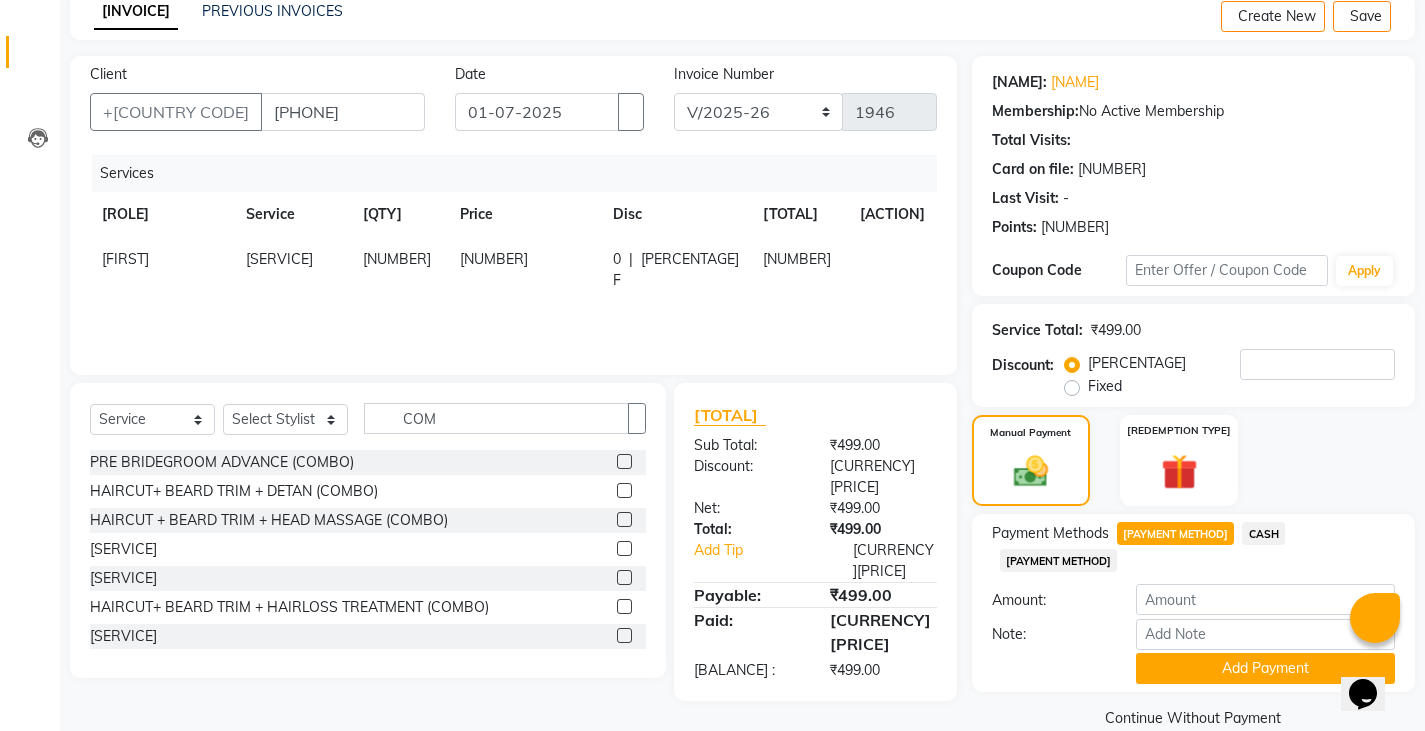scroll, scrollTop: 104, scrollLeft: 0, axis: vertical 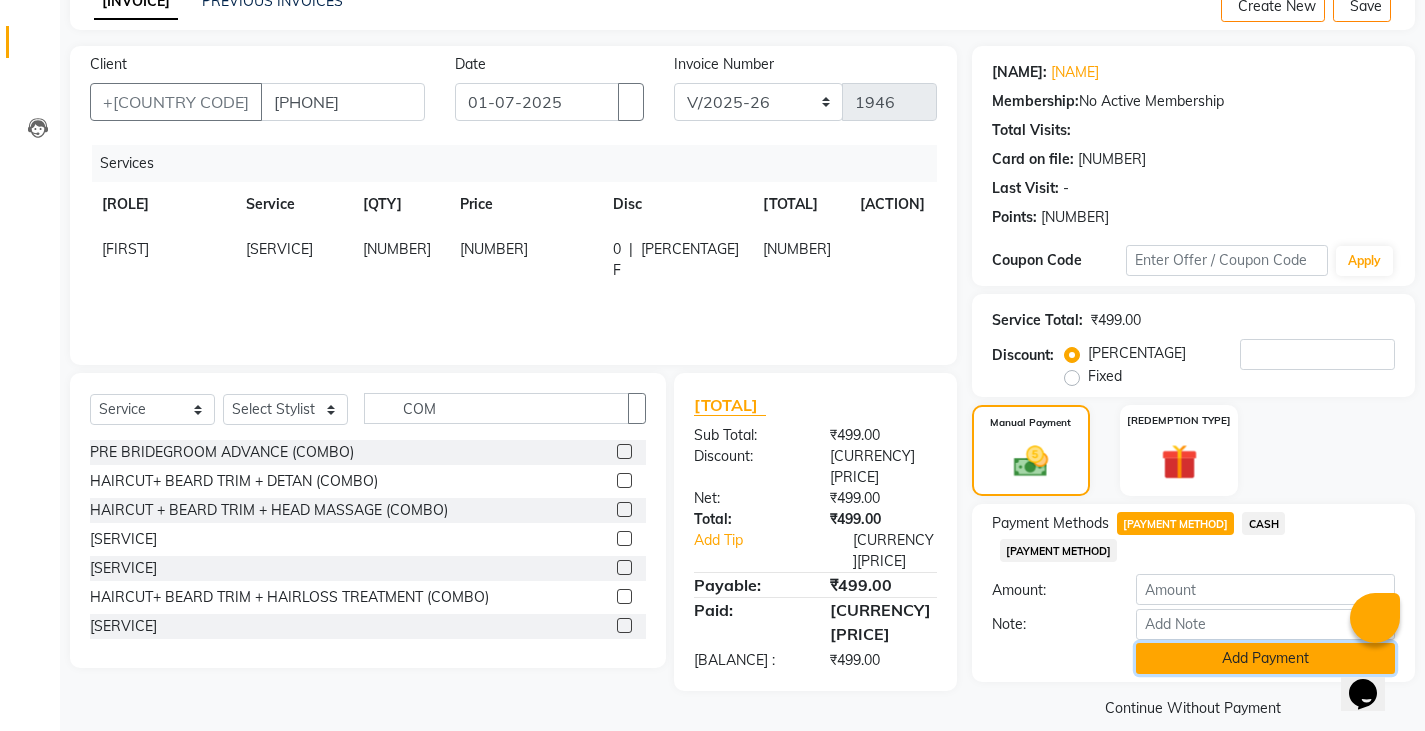 click on "Add Payment" at bounding box center (1265, 658) 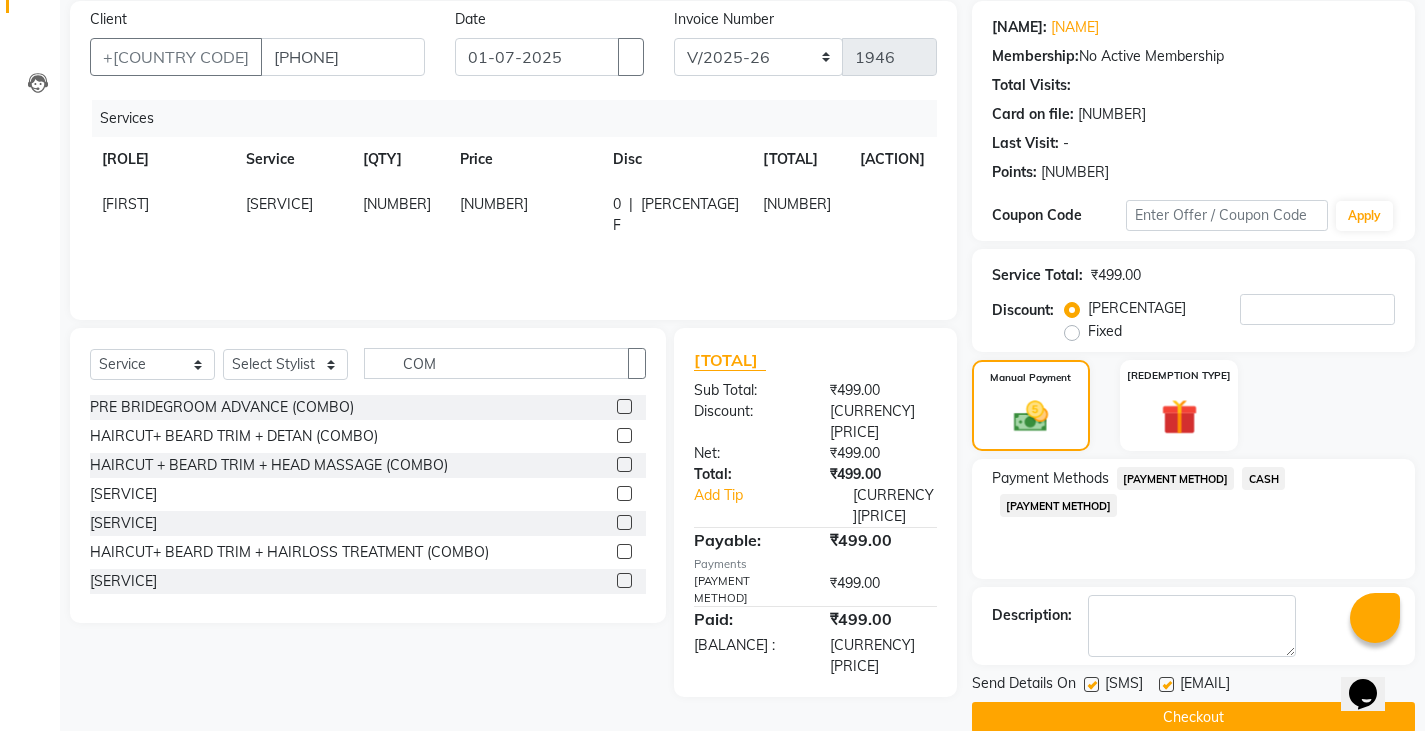 scroll, scrollTop: 188, scrollLeft: 0, axis: vertical 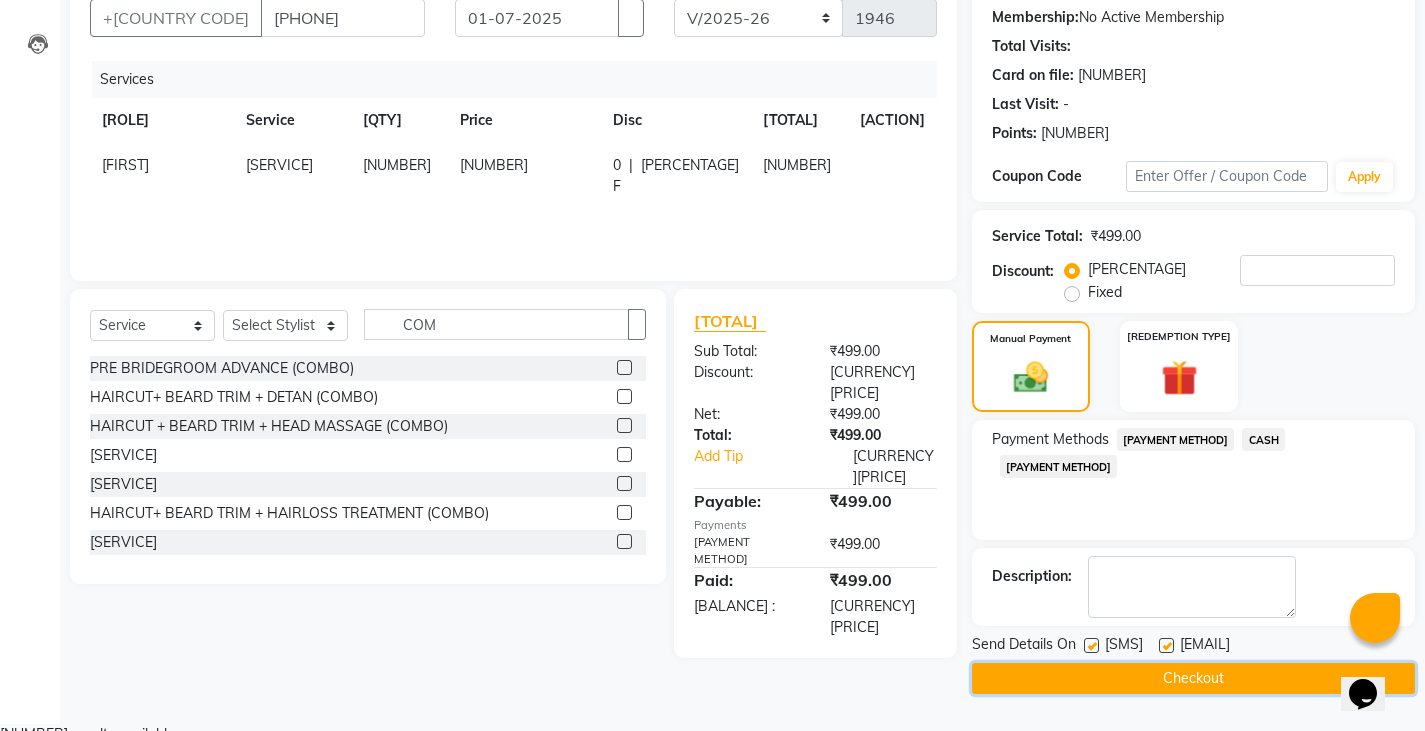 click on "Checkout" at bounding box center (1193, 678) 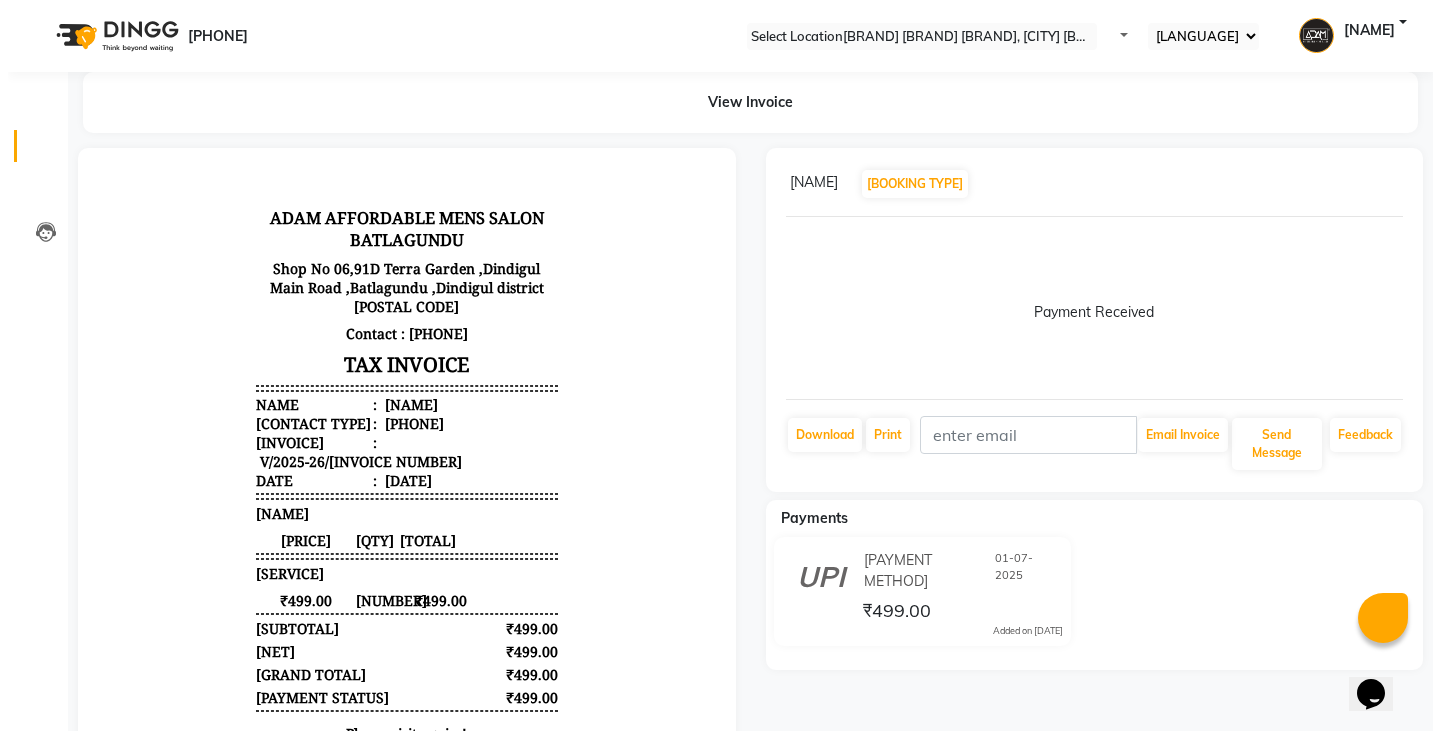 scroll, scrollTop: 0, scrollLeft: 0, axis: both 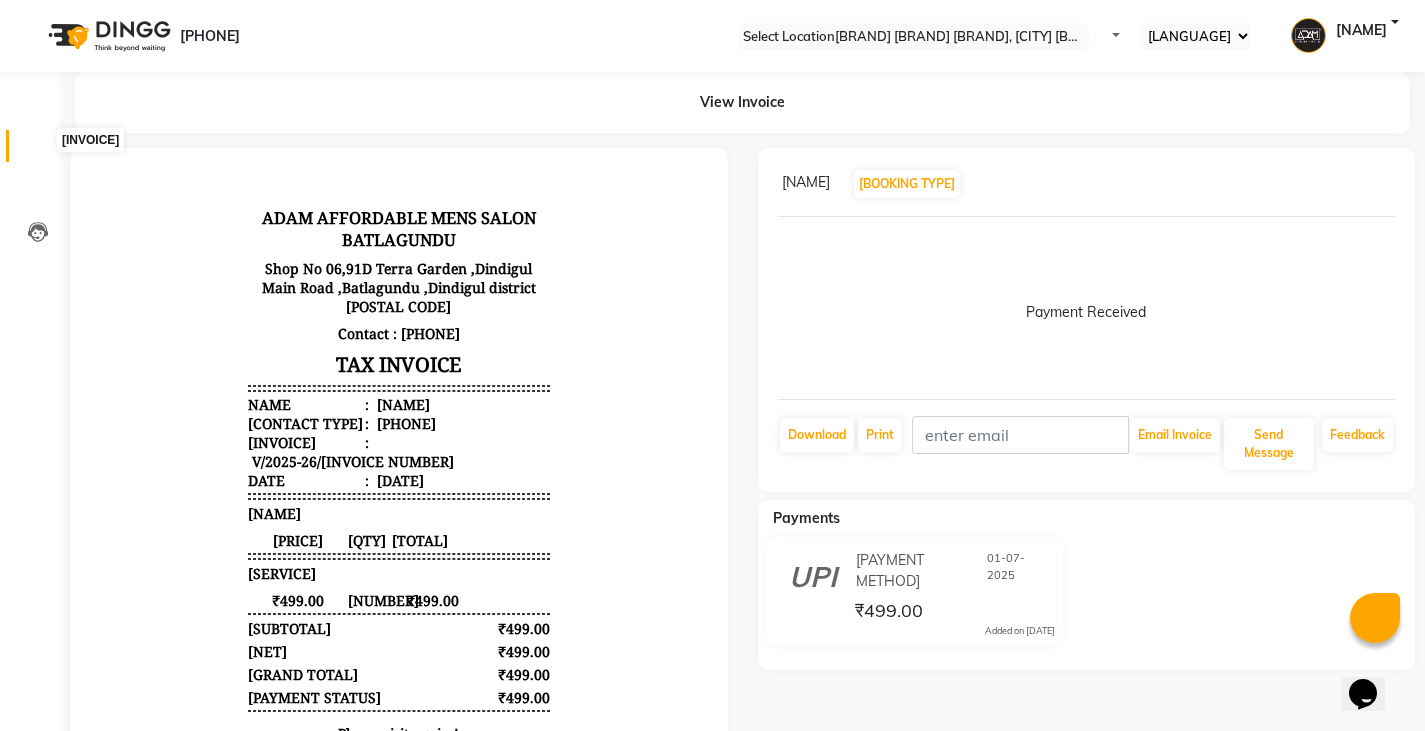 click at bounding box center (38, 151) 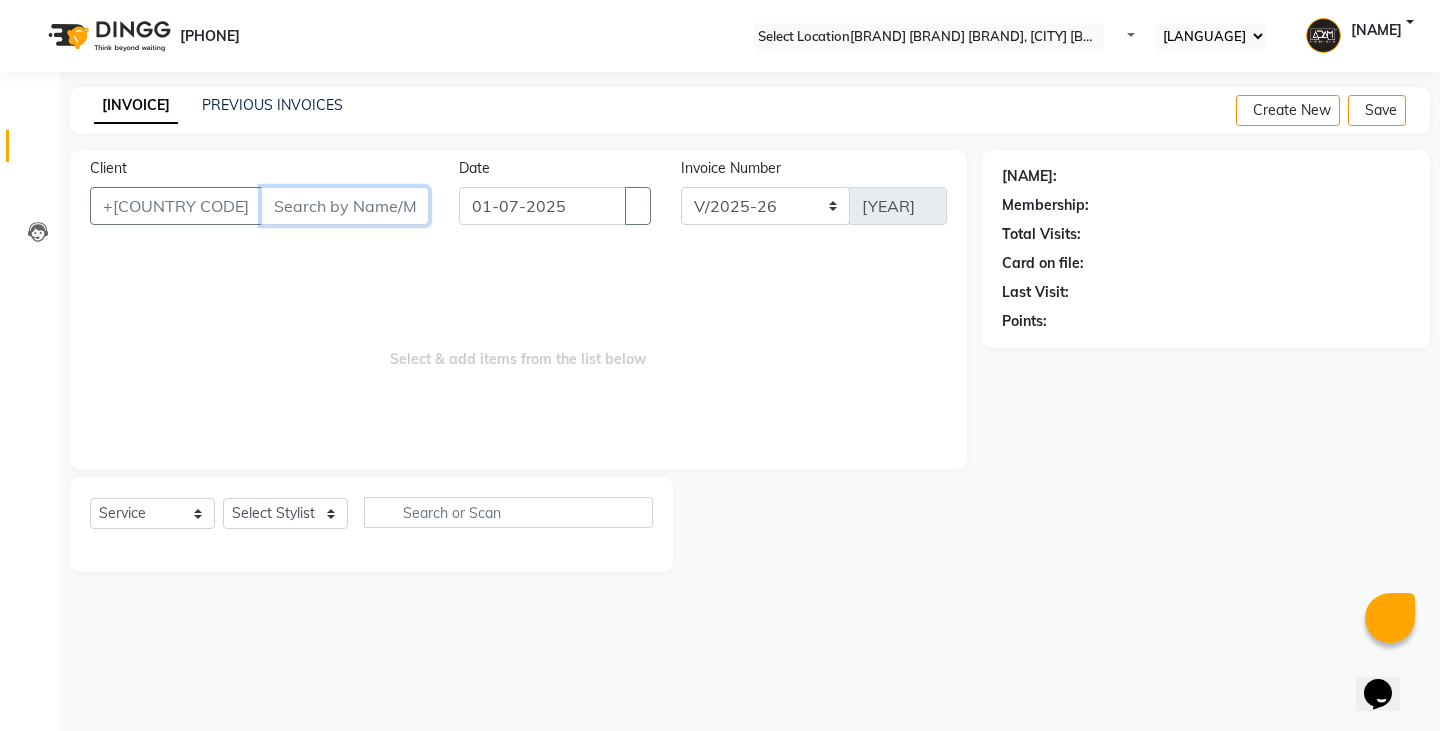 type 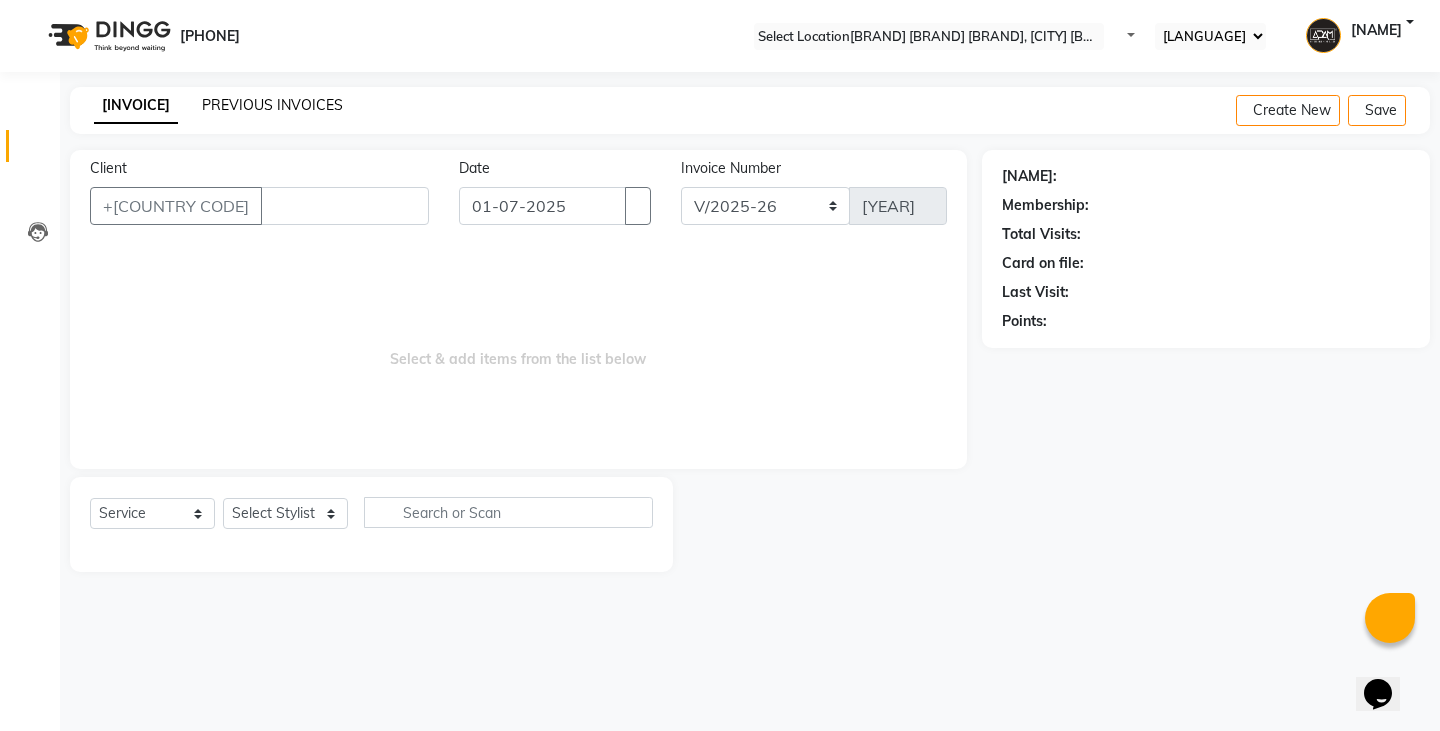 click on "PREVIOUS INVOICES" at bounding box center [272, 105] 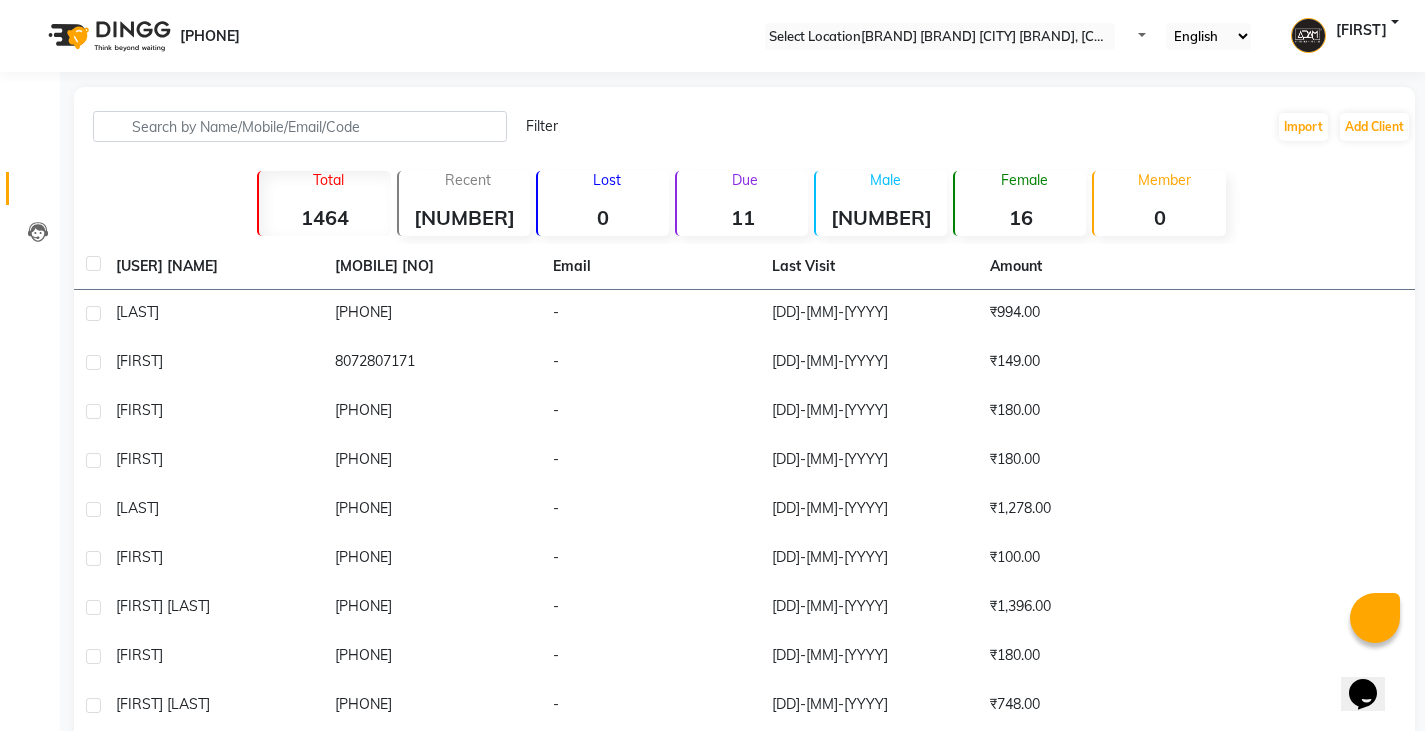scroll, scrollTop: 0, scrollLeft: 0, axis: both 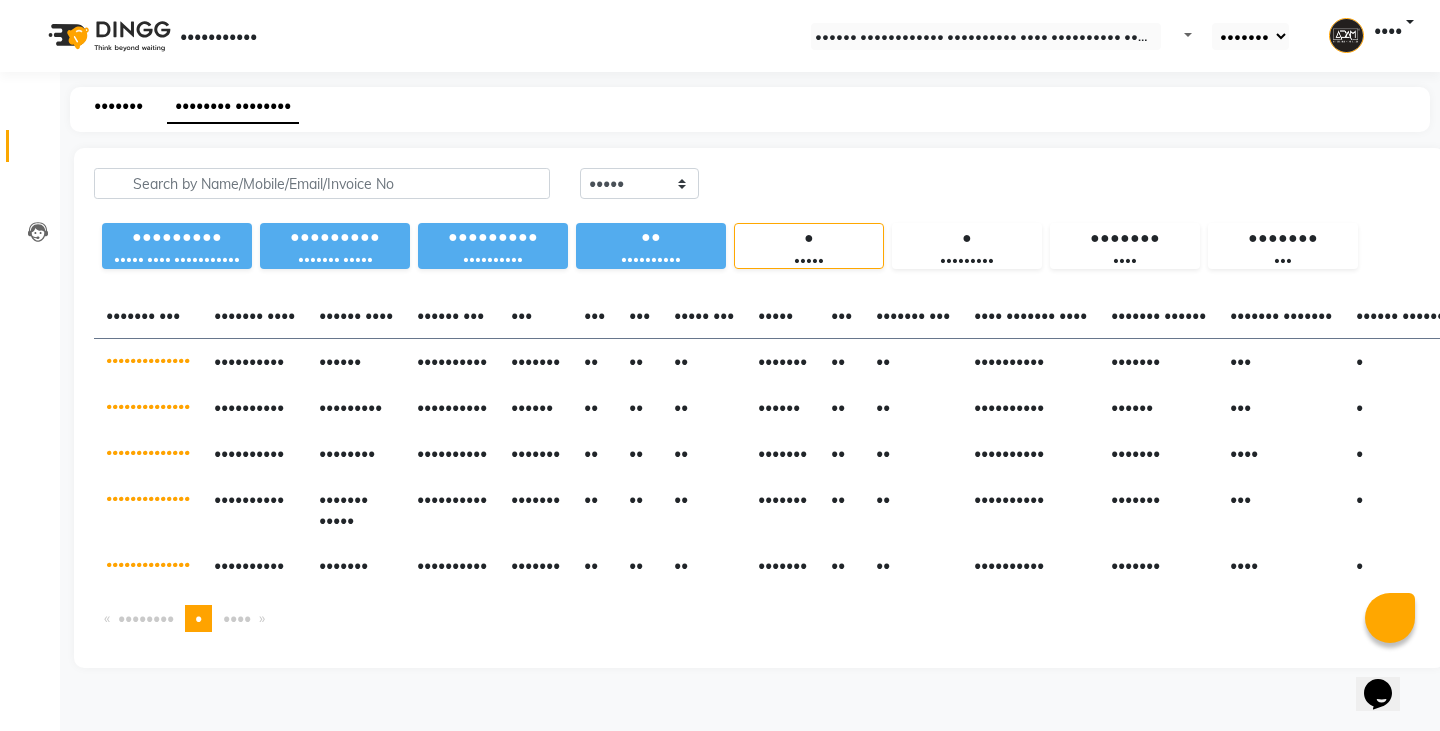drag, startPoint x: 93, startPoint y: 82, endPoint x: 109, endPoint y: 111, distance: 33.12099 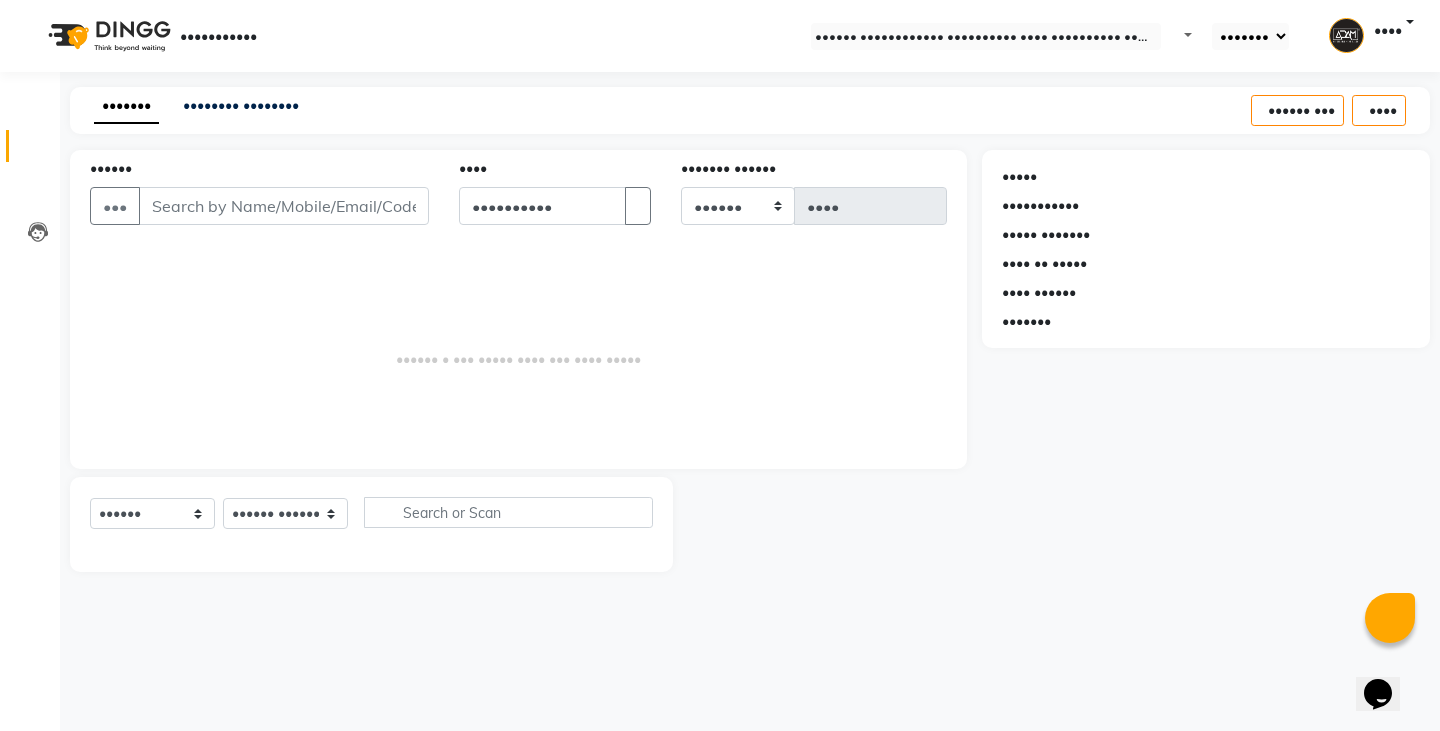 click on "••••••" at bounding box center (284, 206) 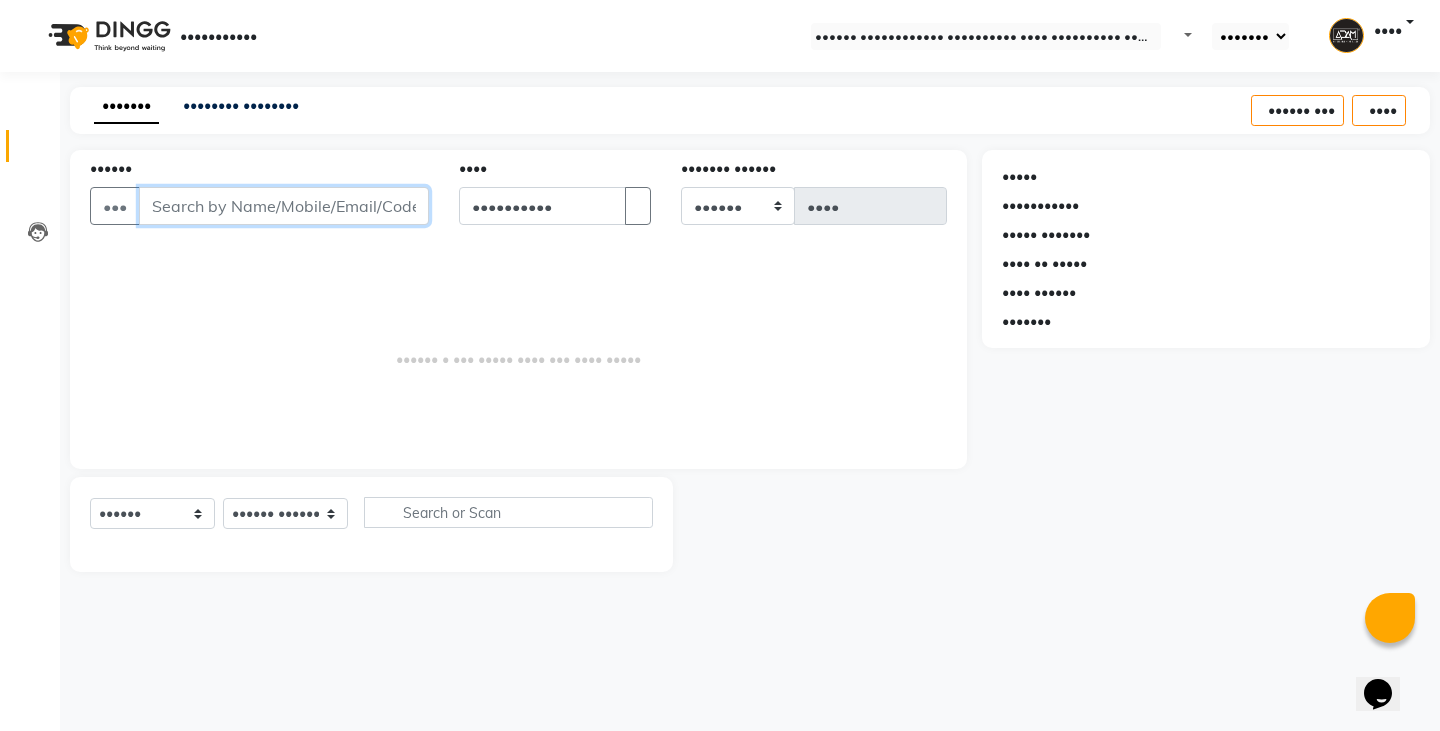 click on "••••••" at bounding box center (284, 206) 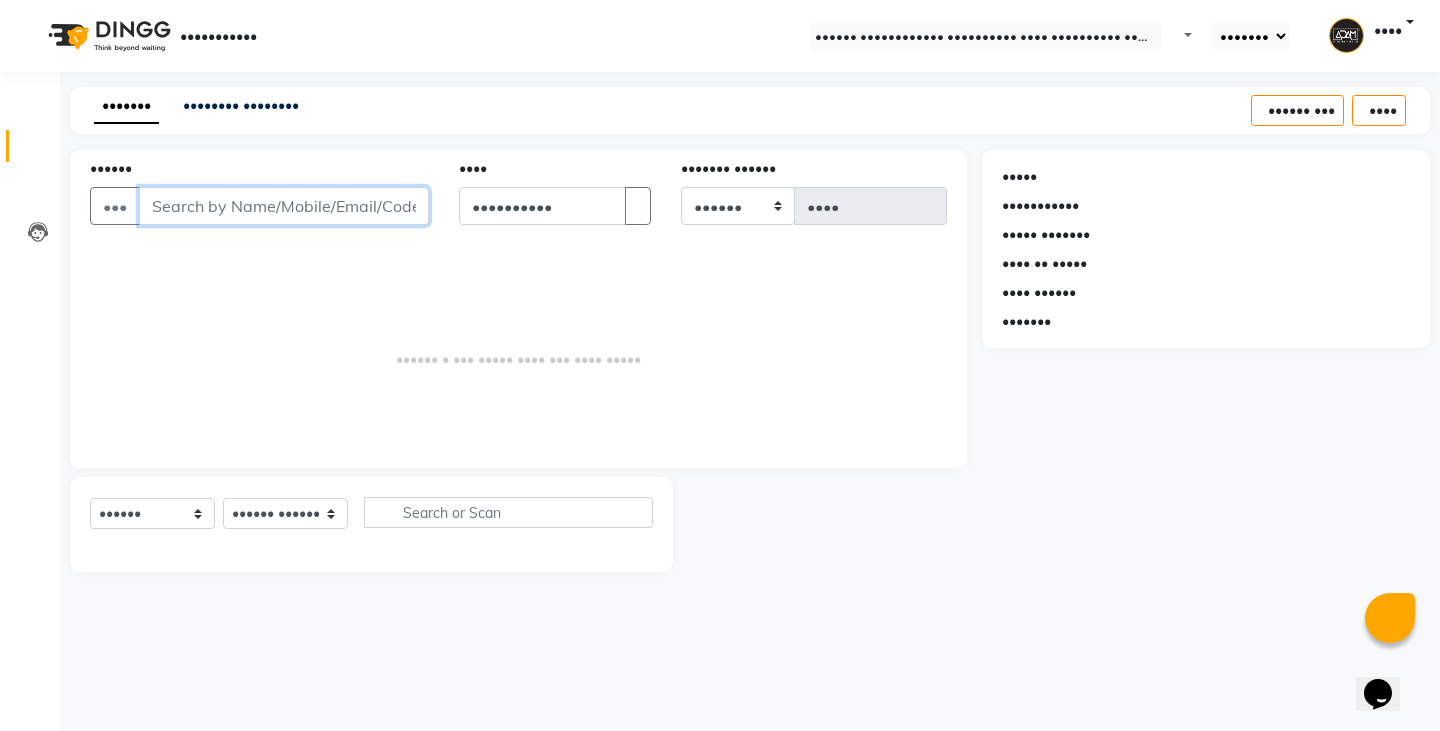 click on "••••••" at bounding box center [284, 206] 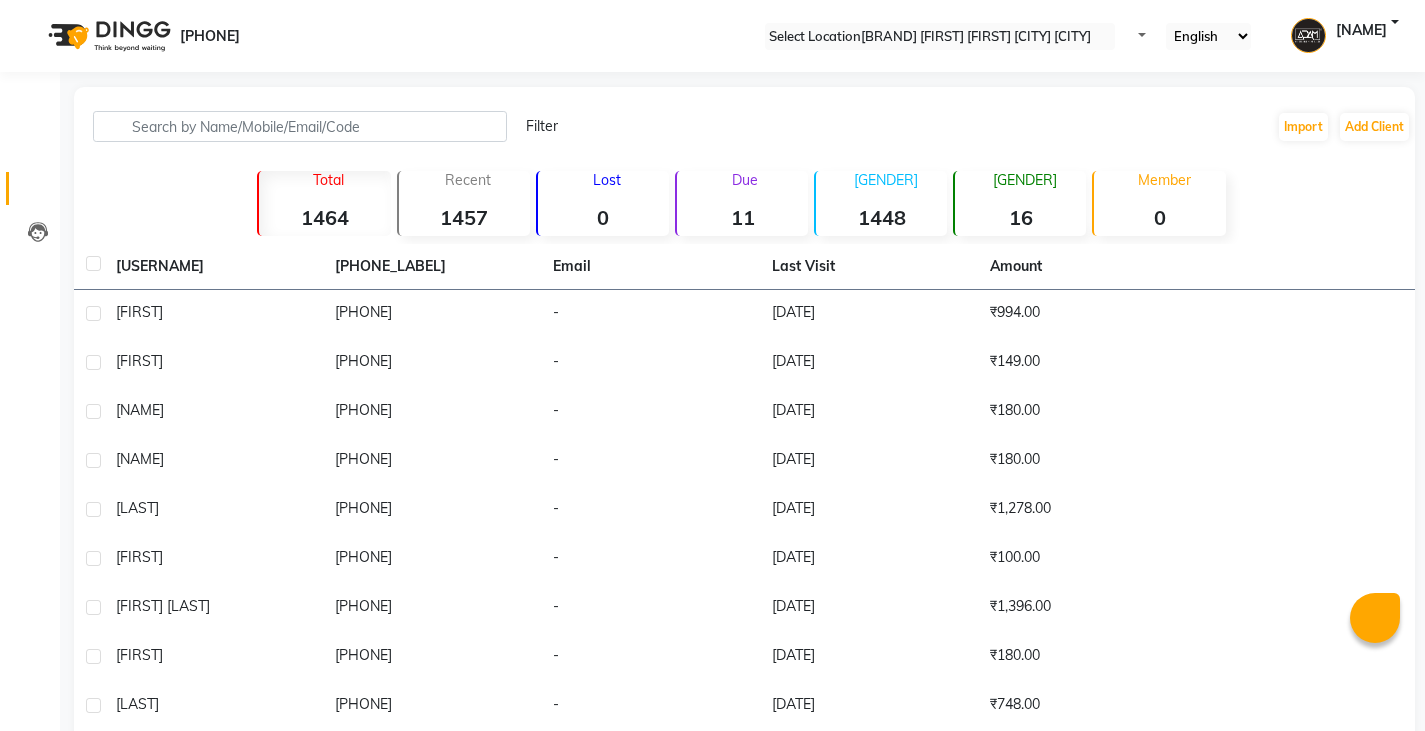 scroll, scrollTop: 0, scrollLeft: 0, axis: both 